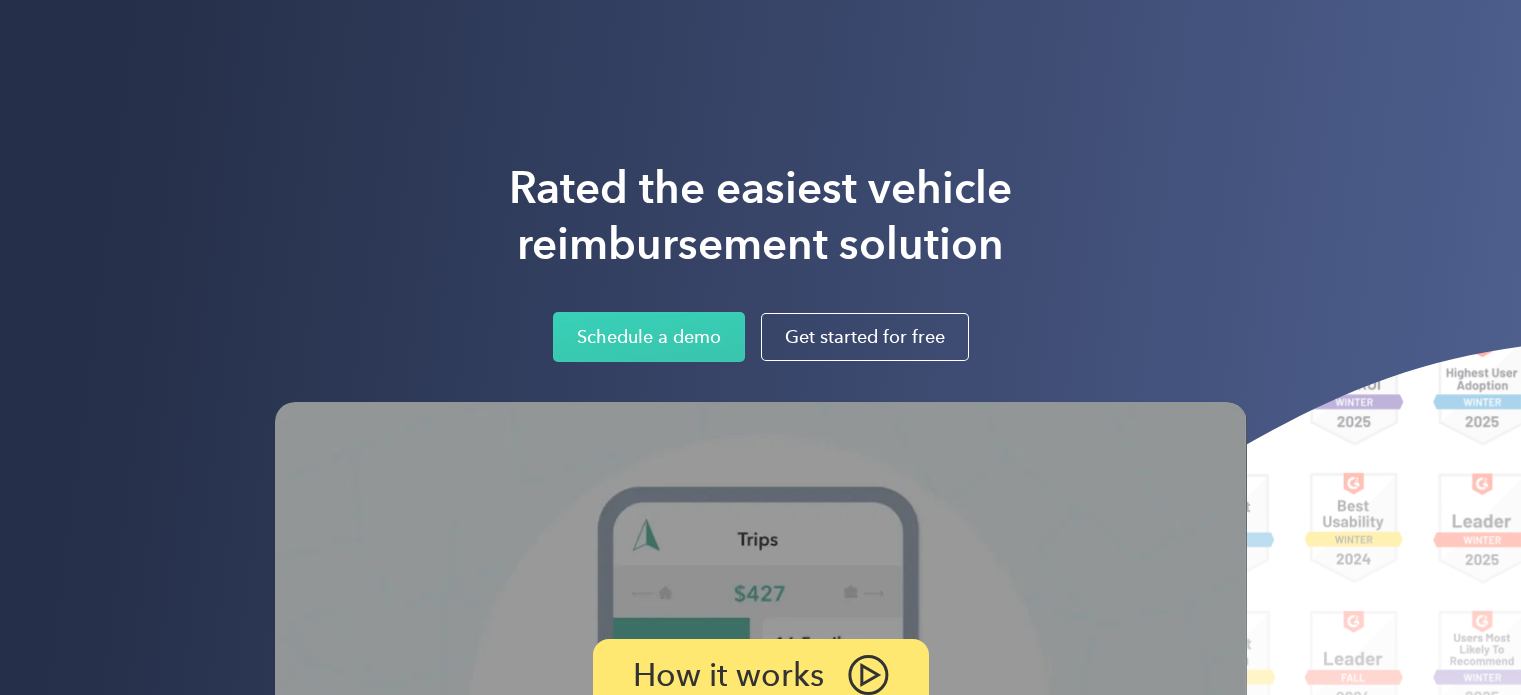 scroll, scrollTop: 0, scrollLeft: 0, axis: both 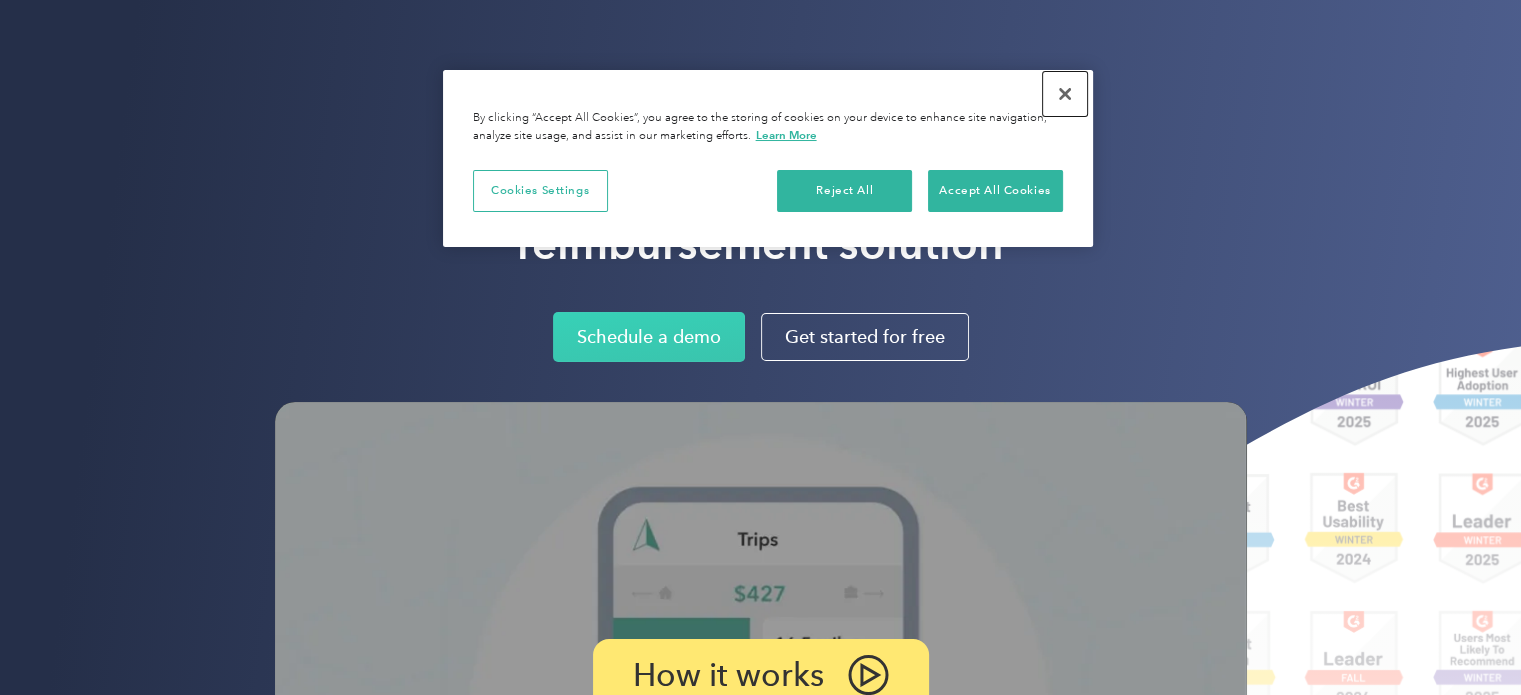 click at bounding box center [1065, 94] 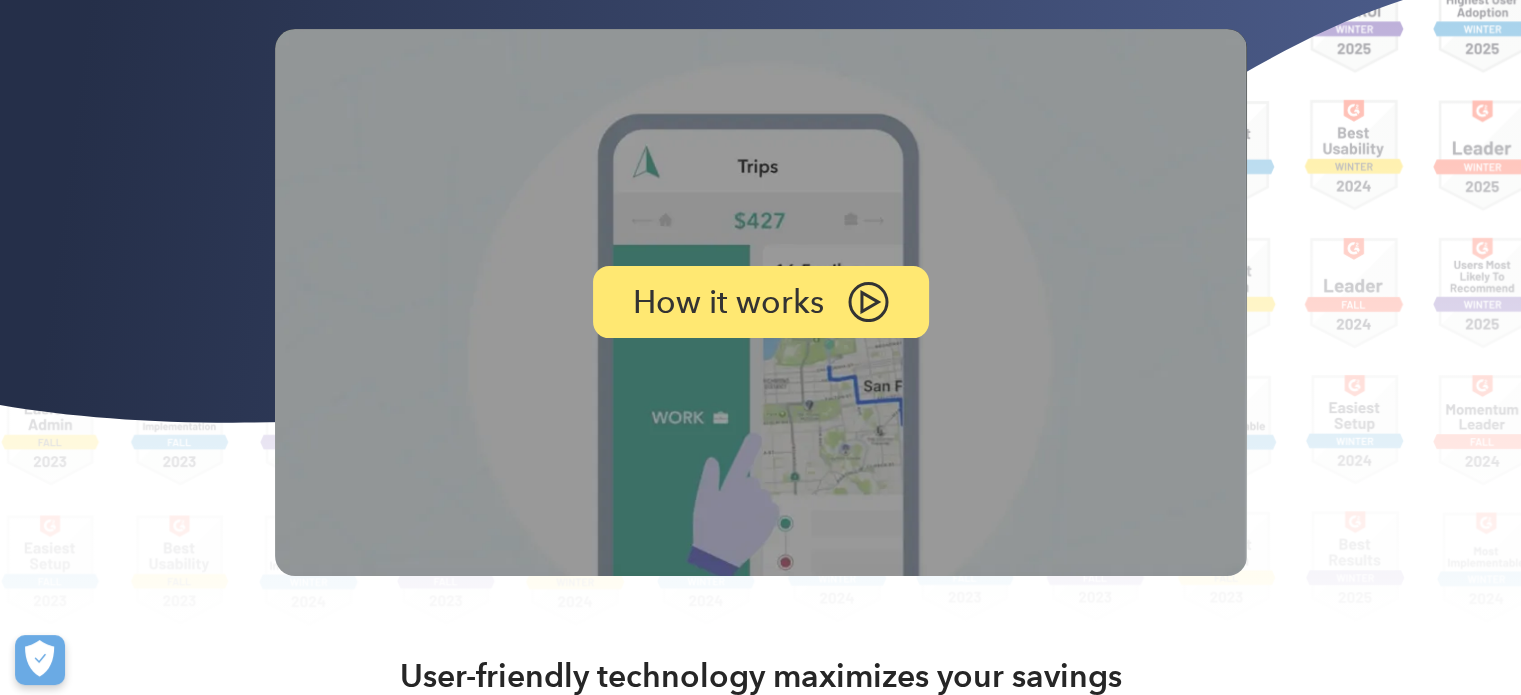 scroll, scrollTop: 0, scrollLeft: 0, axis: both 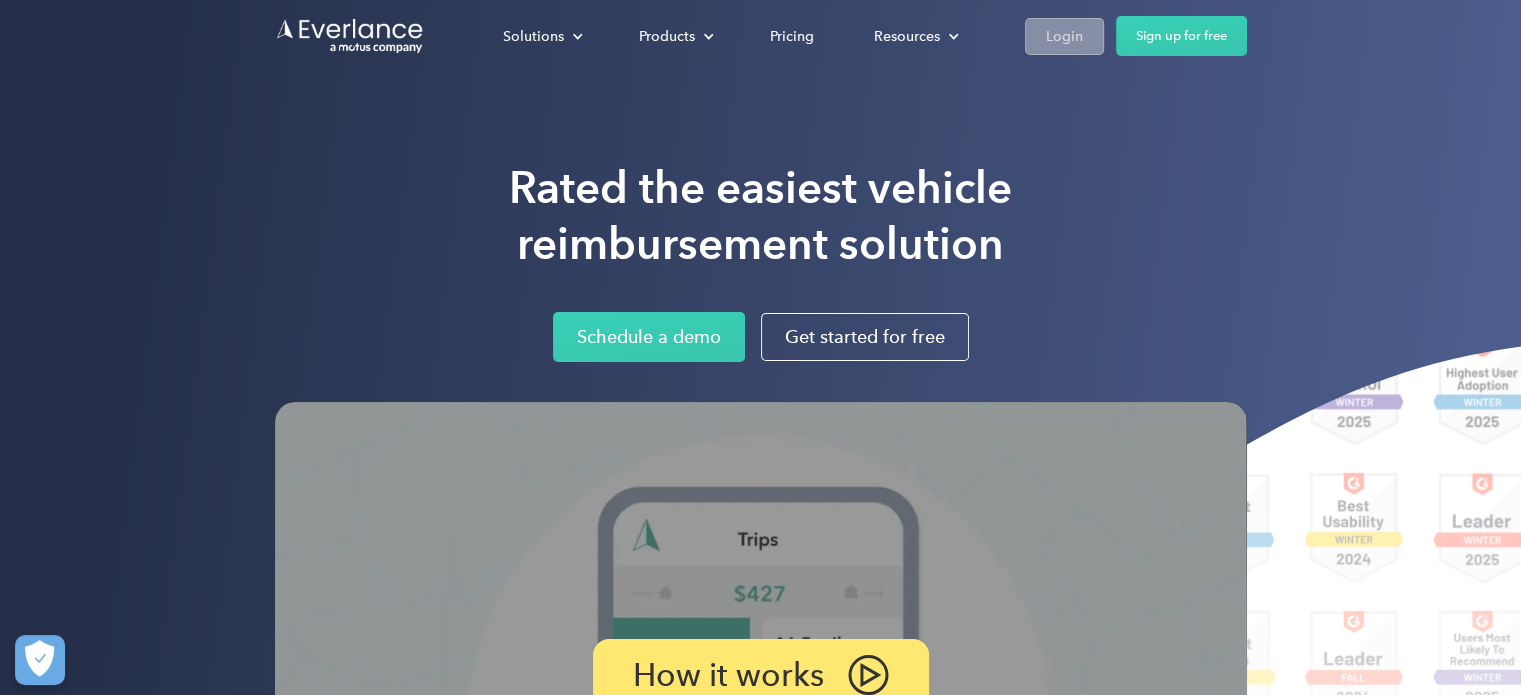 click on "Login" at bounding box center [1064, 36] 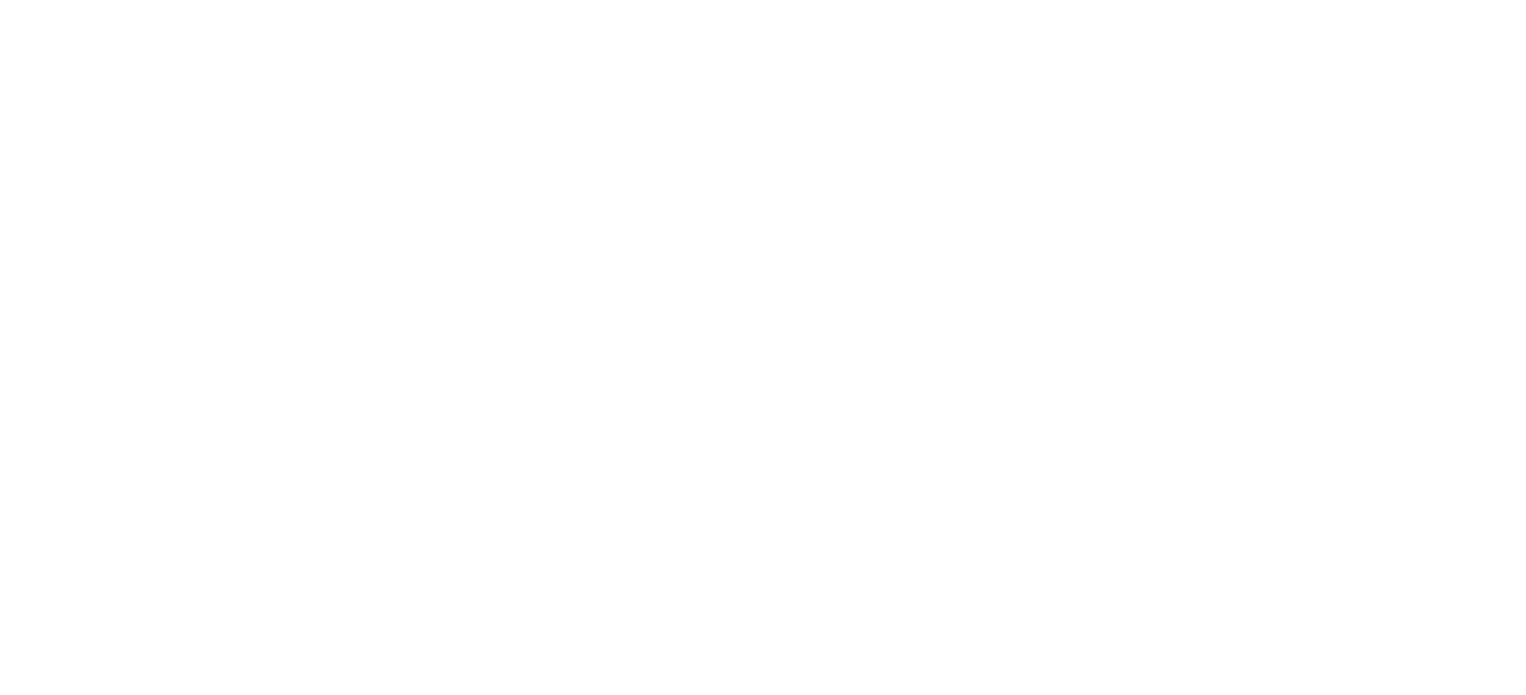 scroll, scrollTop: 0, scrollLeft: 0, axis: both 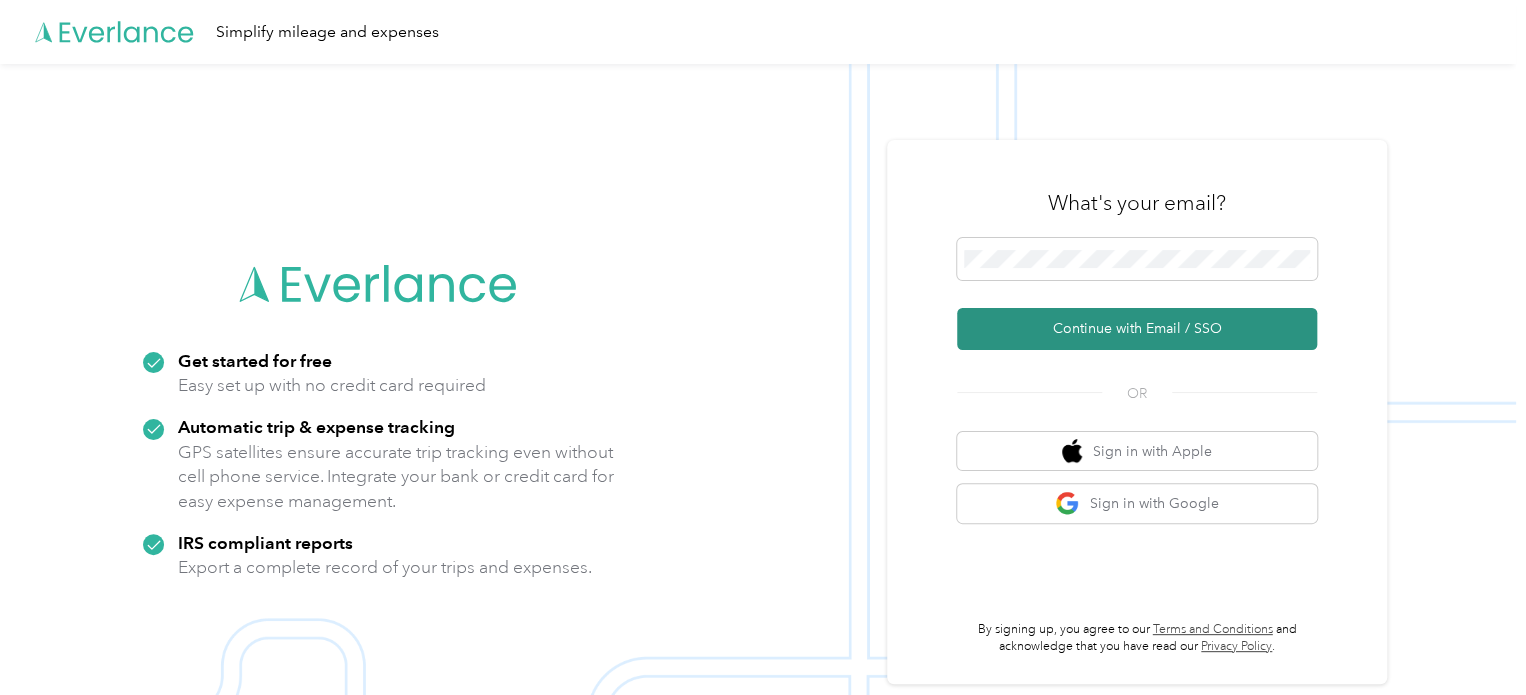 click on "Continue with Email / SSO" at bounding box center [1137, 329] 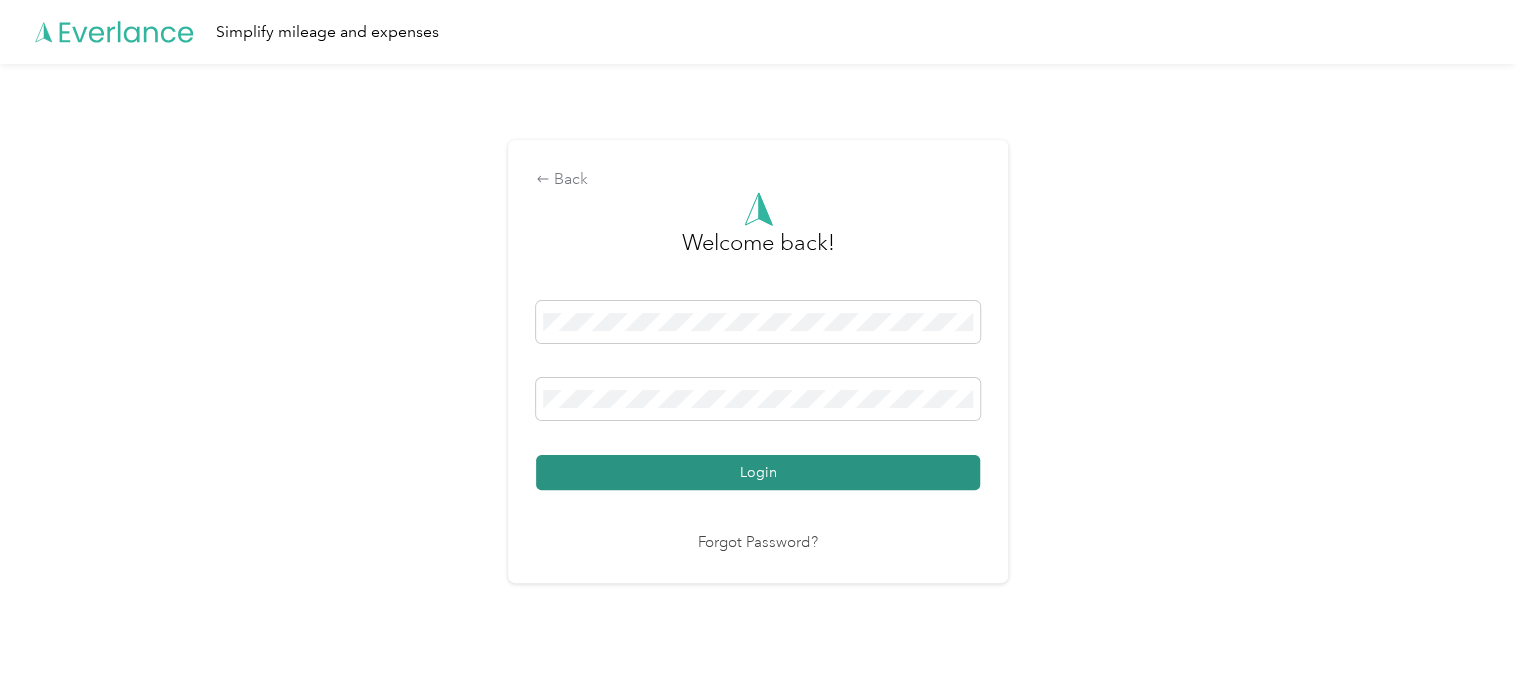 click on "Login" at bounding box center (758, 472) 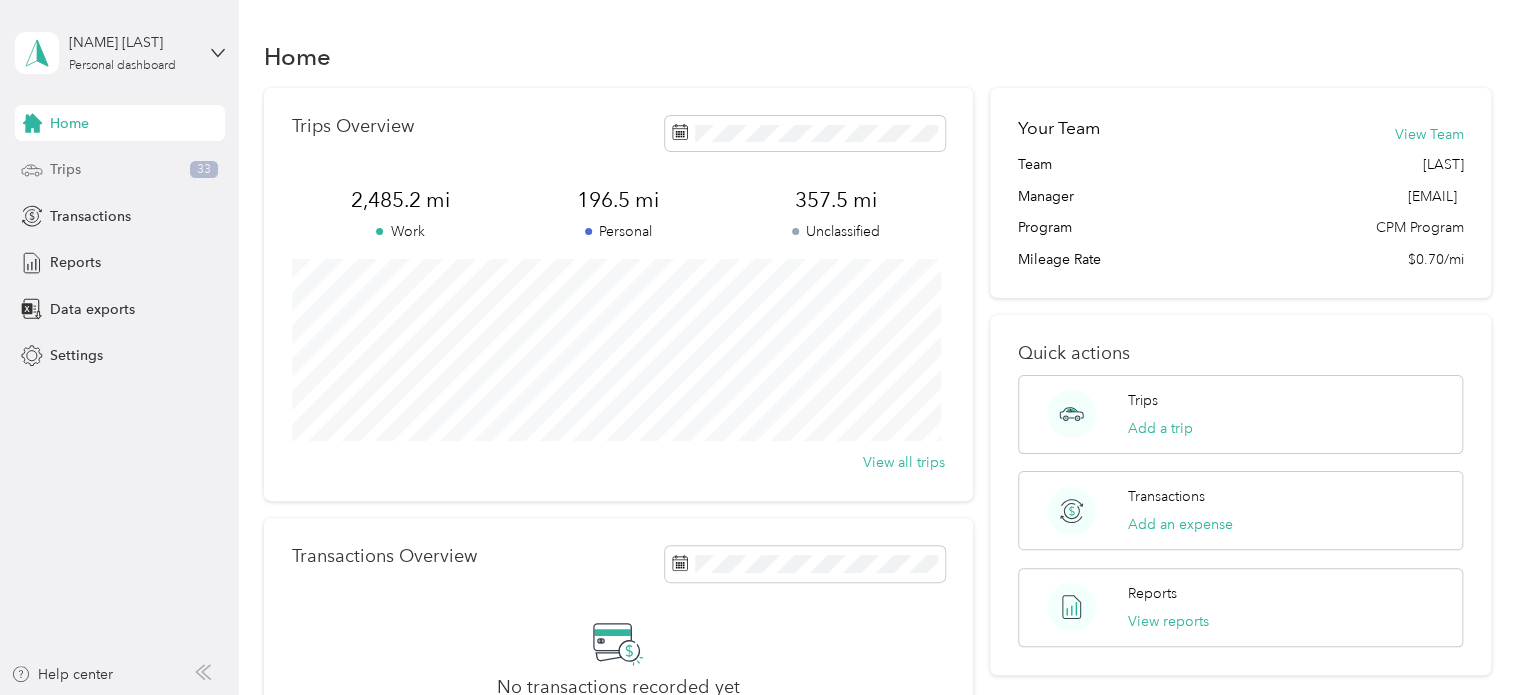 click on "Trips" at bounding box center (65, 169) 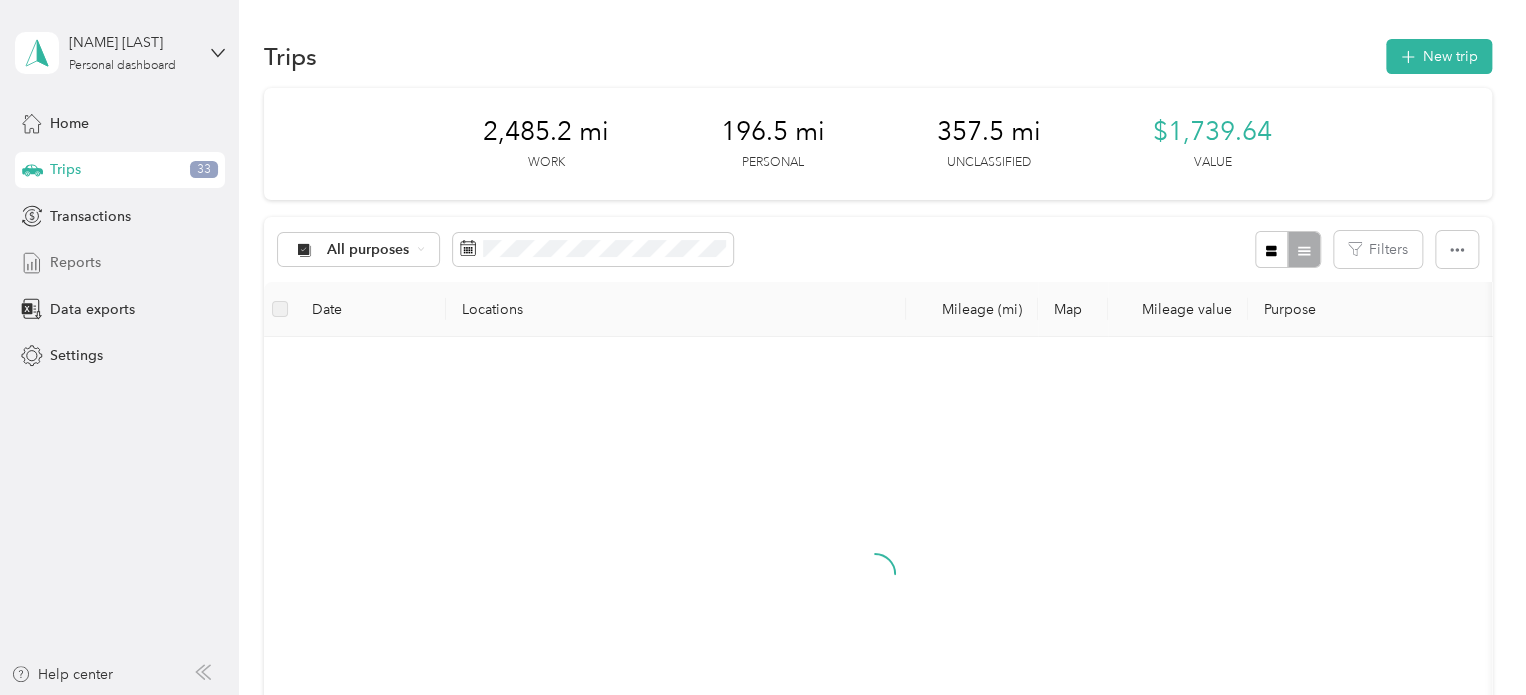click on "Reports" at bounding box center (75, 262) 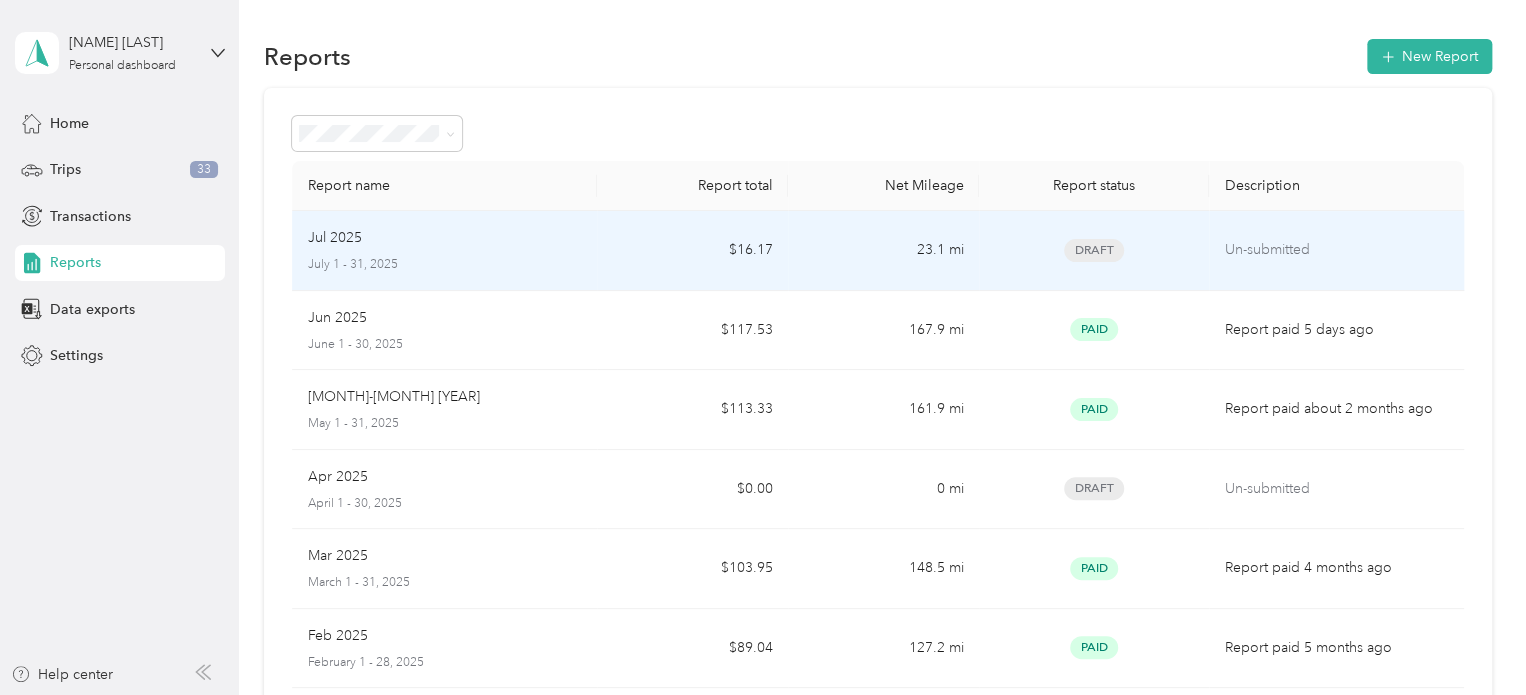 click on "Jul 2025 July 1 - 31, 2025" at bounding box center [445, 250] 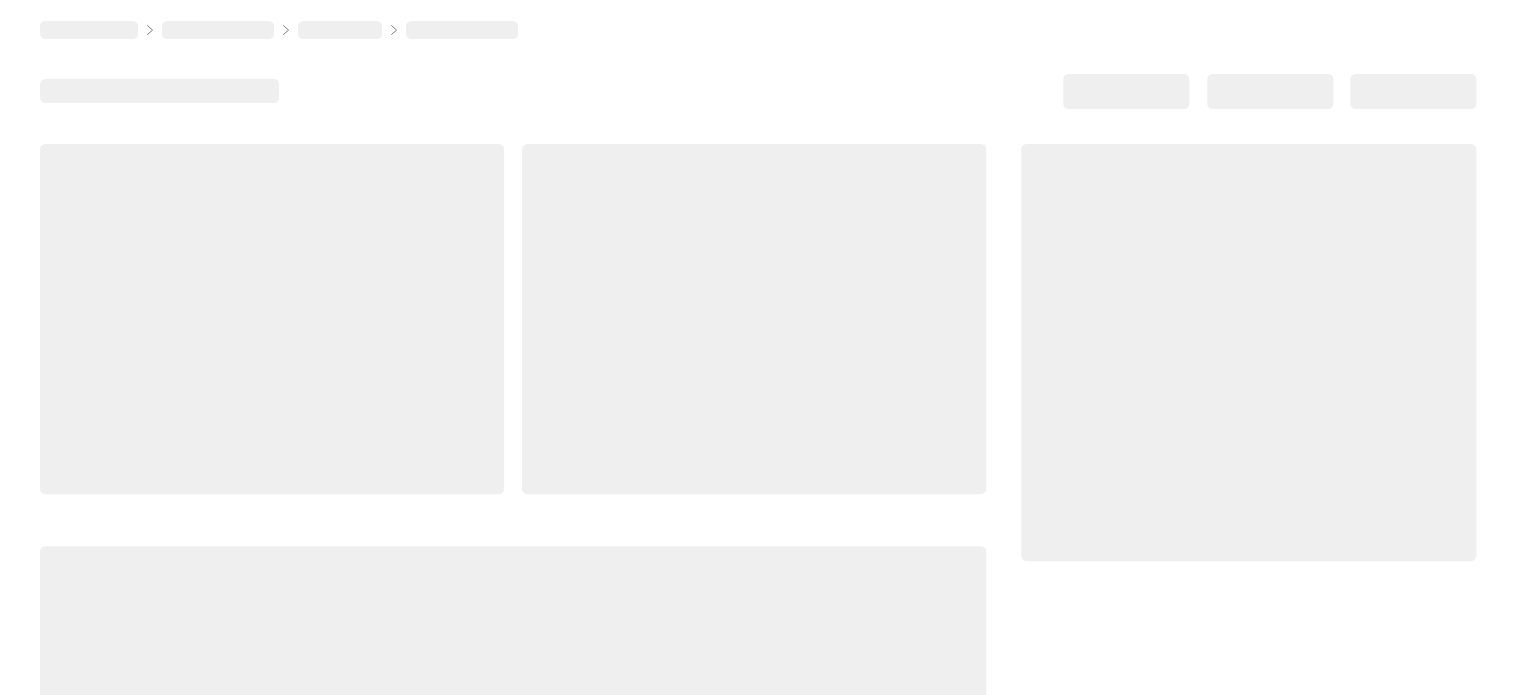 click at bounding box center [272, 319] 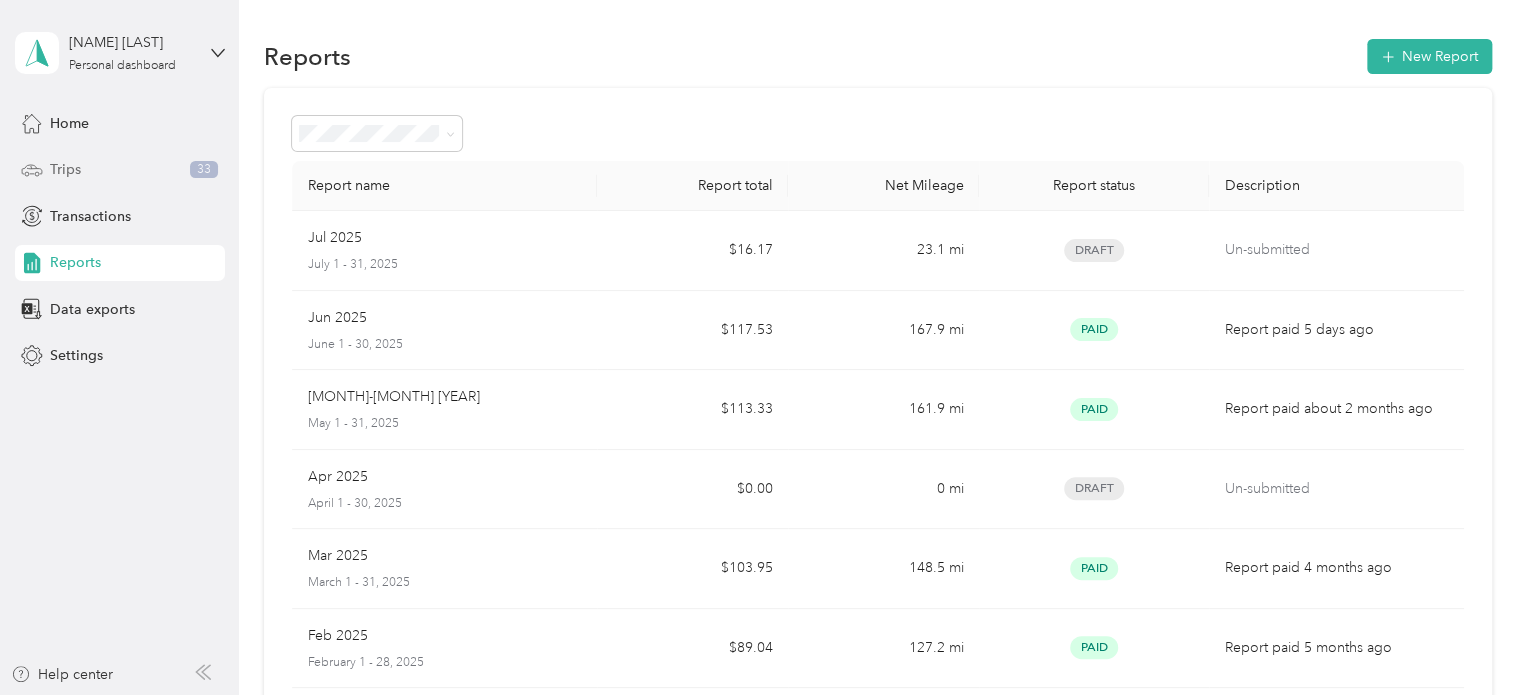 click on "Trips 33" at bounding box center [120, 170] 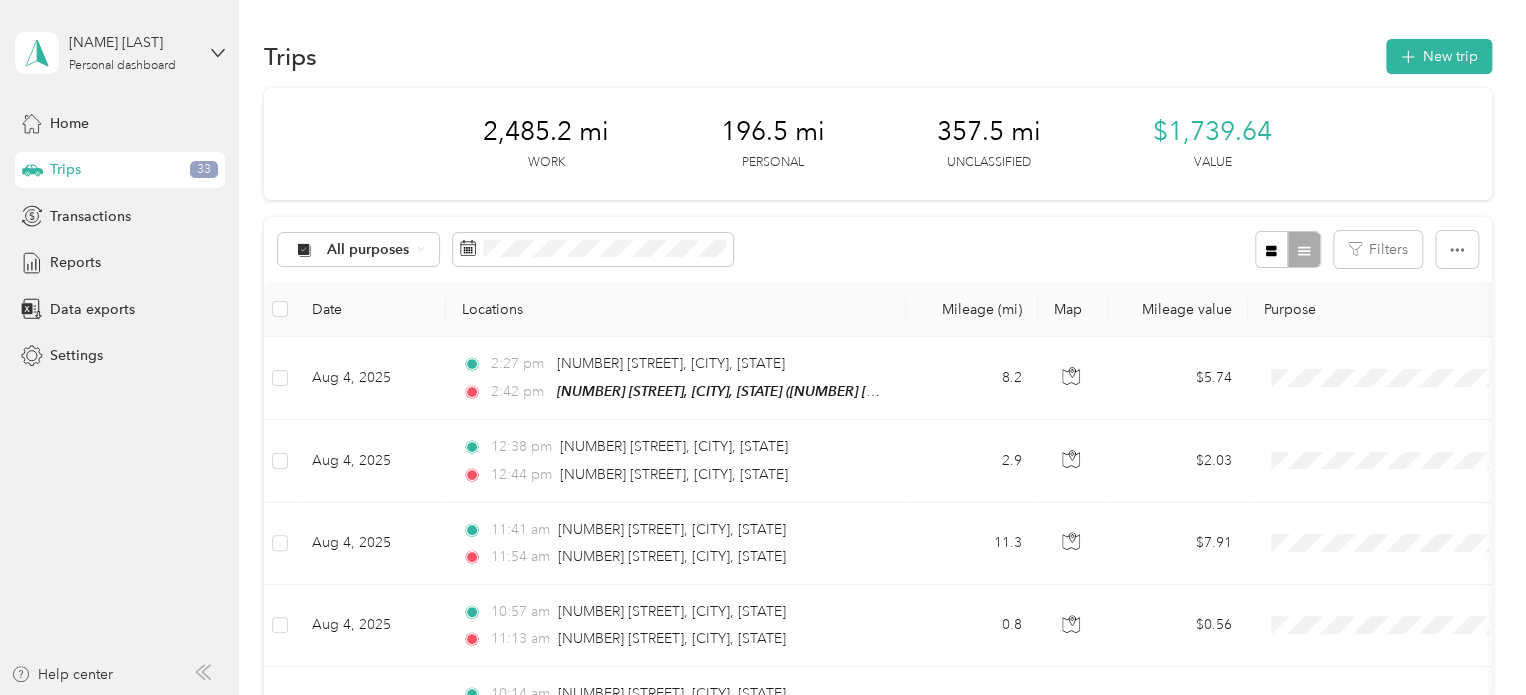 scroll, scrollTop: 100, scrollLeft: 0, axis: vertical 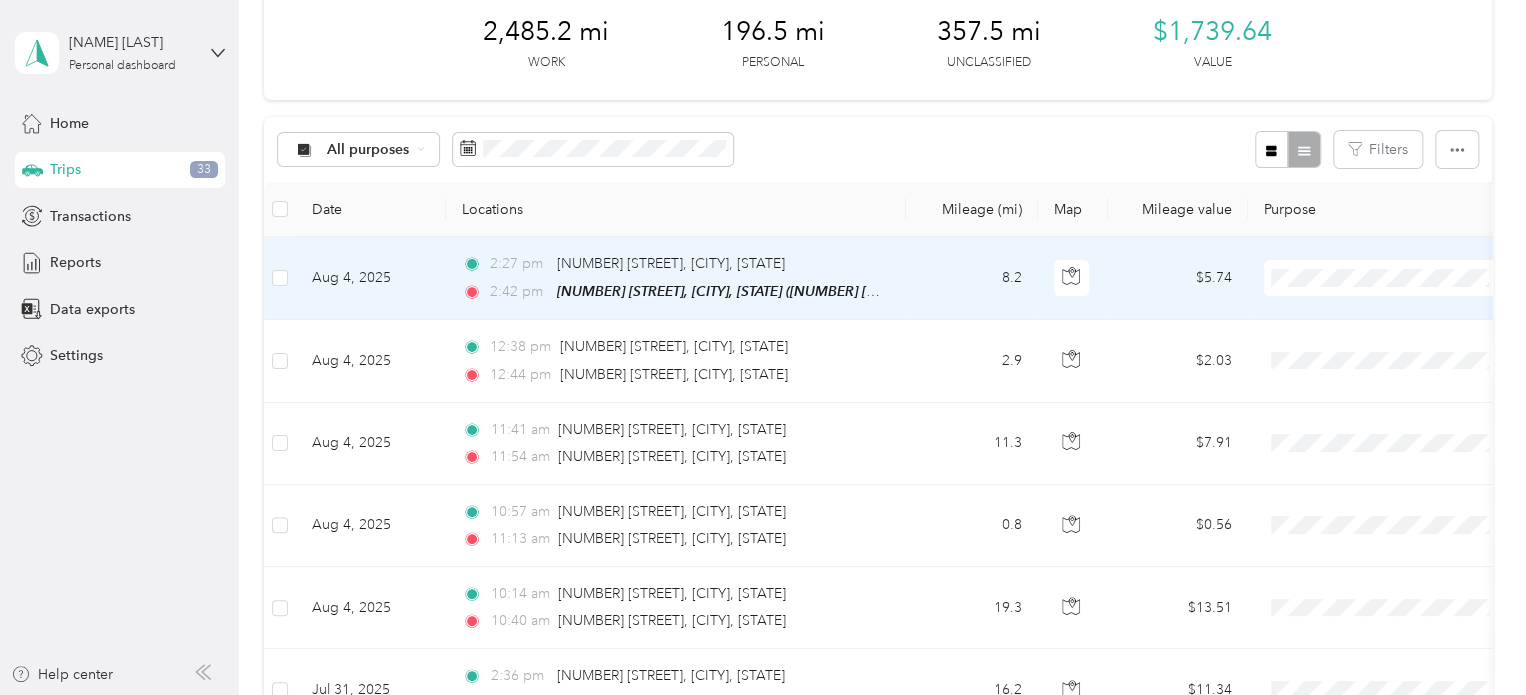 click on "Cuyahoga DD" at bounding box center [1405, 312] 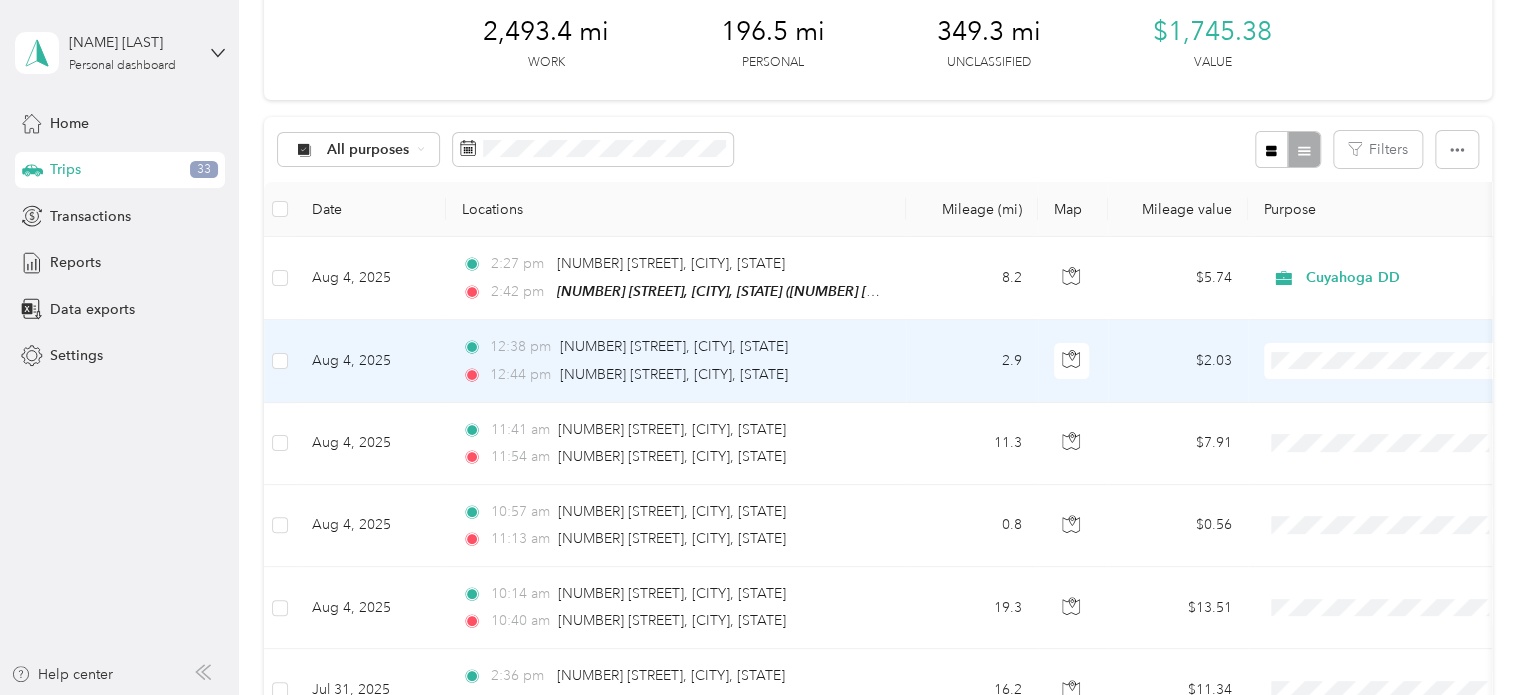 click 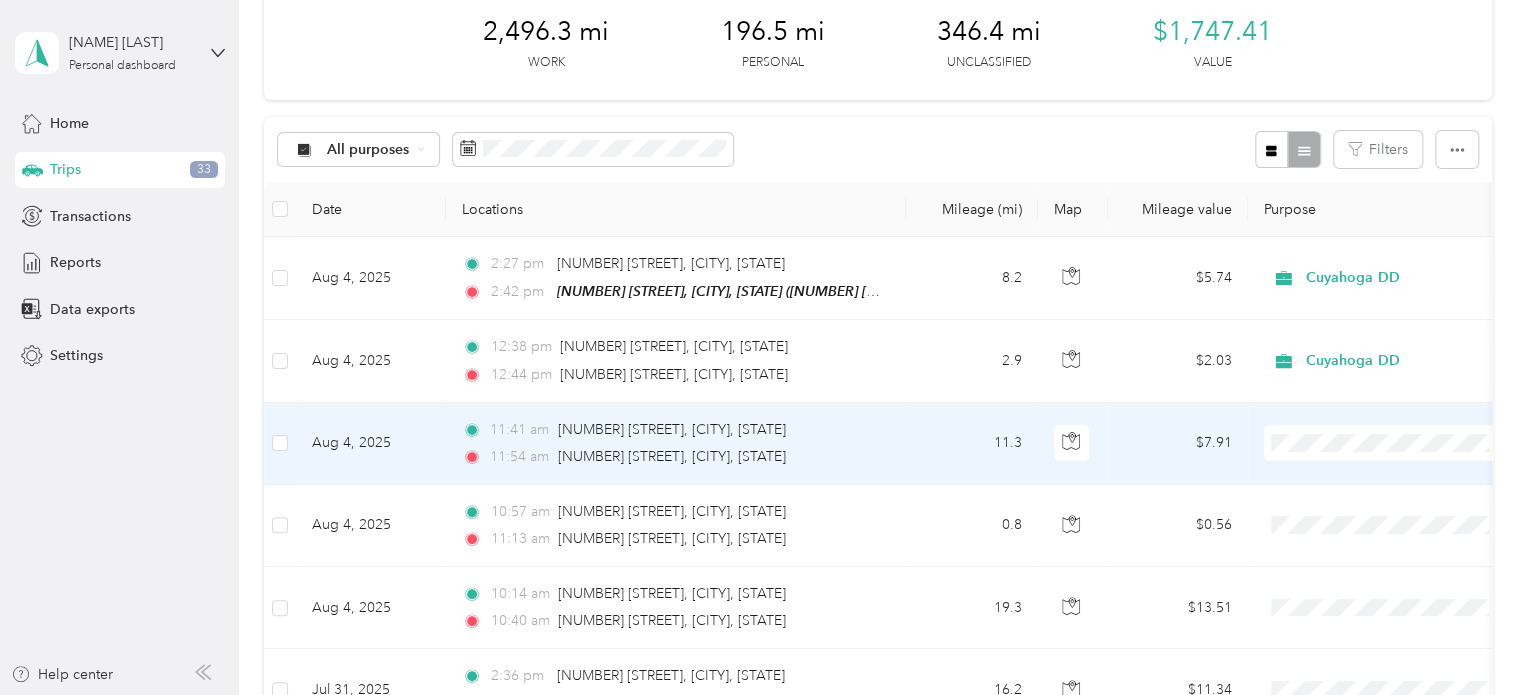 click on "Cuyahoga DD" at bounding box center [1388, 478] 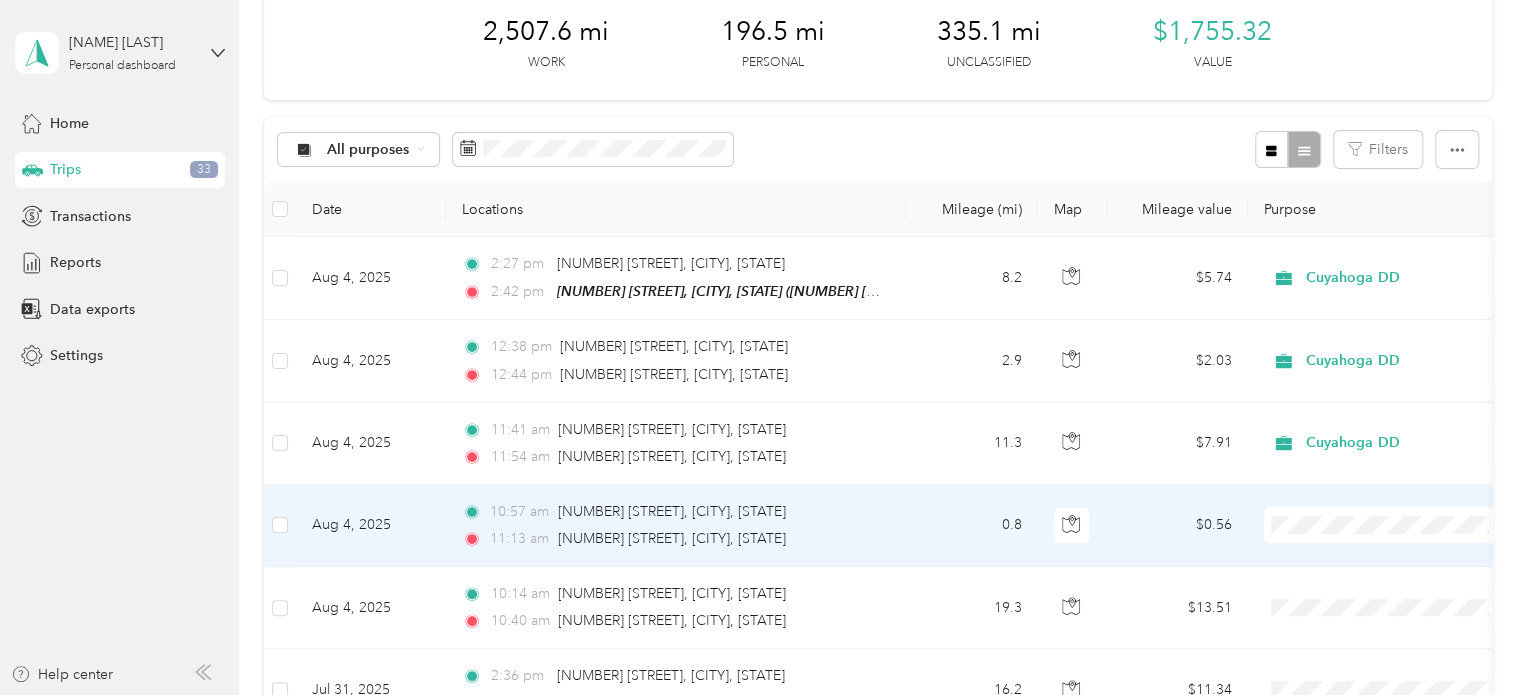 click on "Cuyahoga DD" at bounding box center (1405, 558) 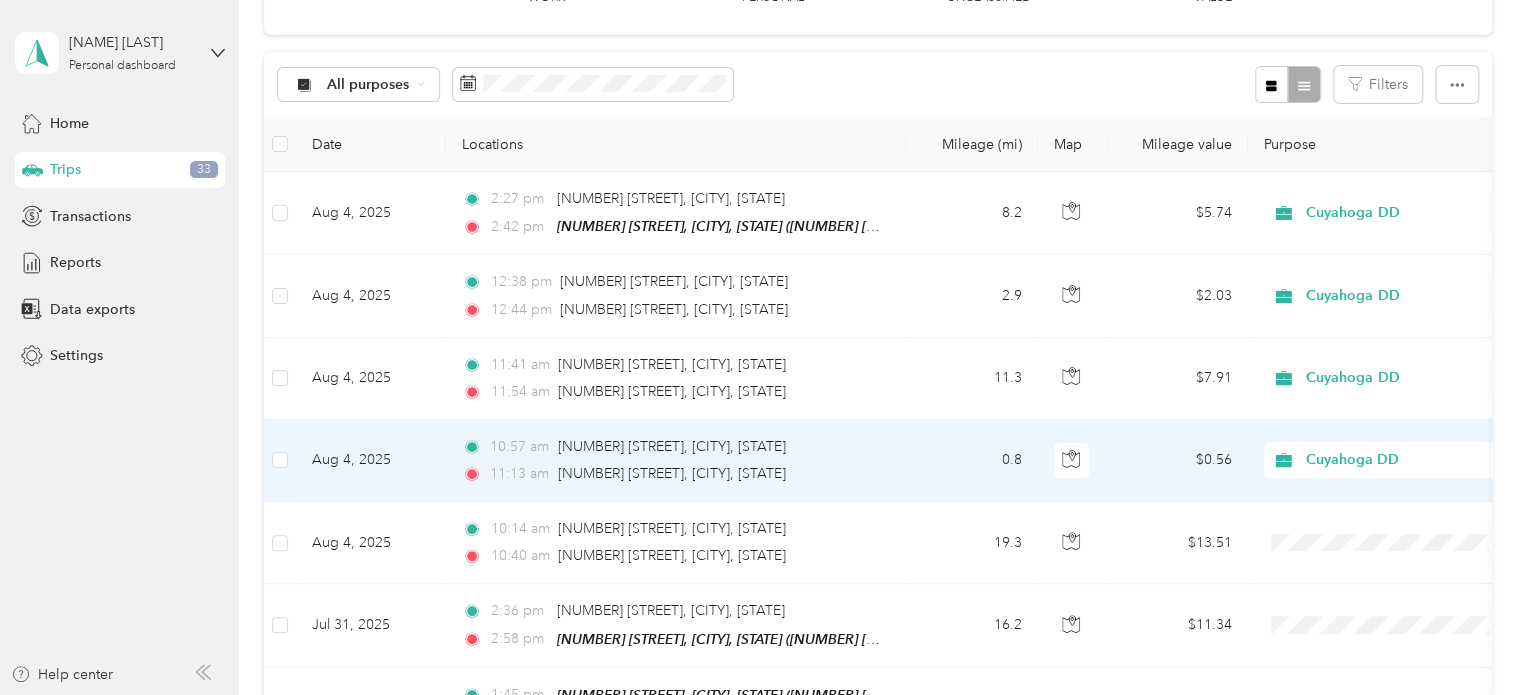 scroll, scrollTop: 200, scrollLeft: 0, axis: vertical 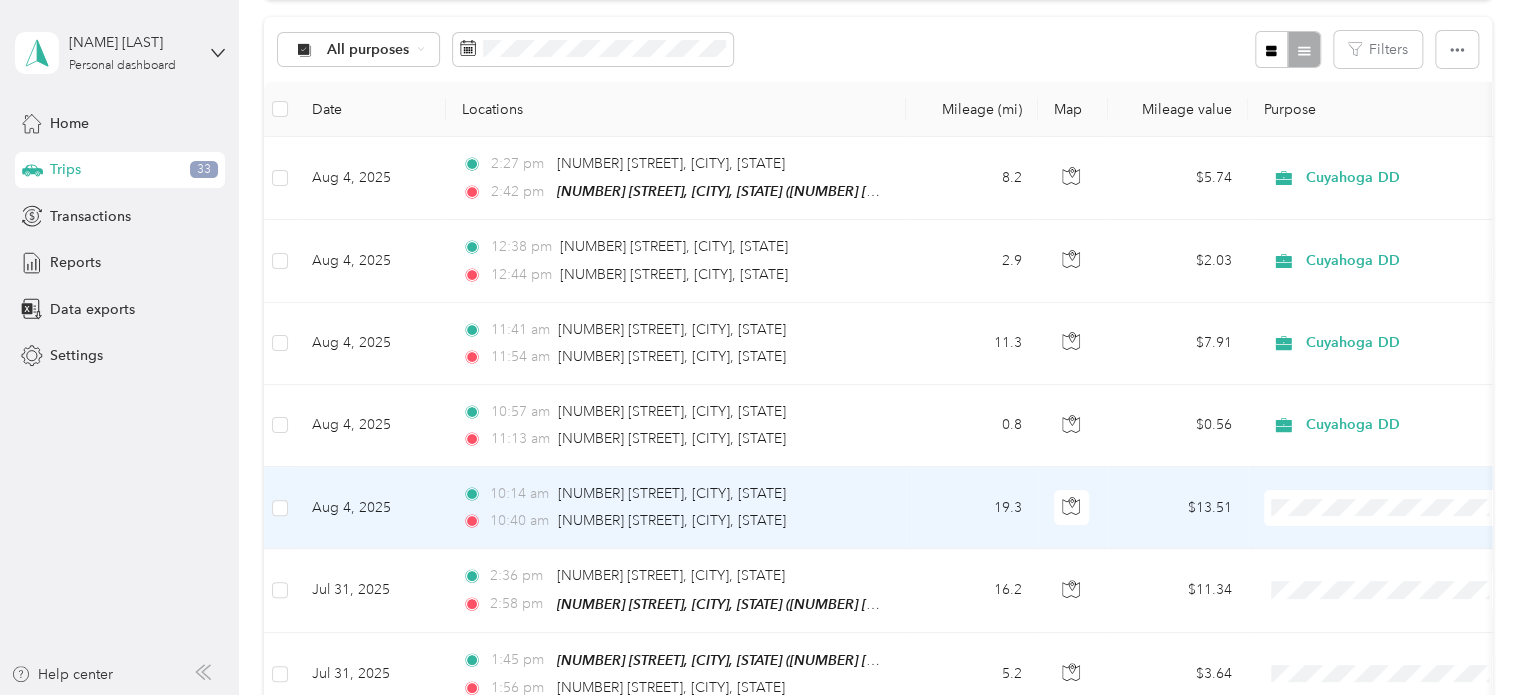 click at bounding box center [1388, 508] 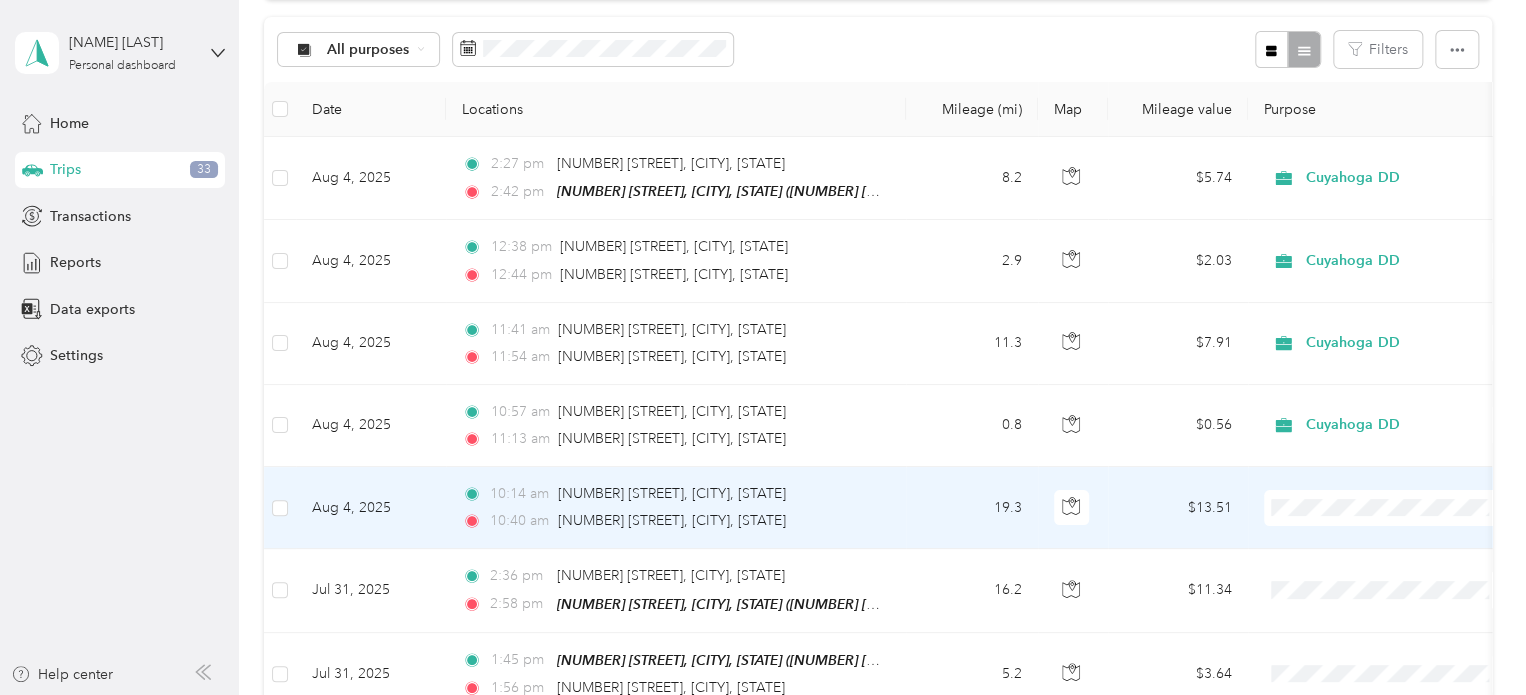 click on "Cuyahoga DD" at bounding box center (1405, 540) 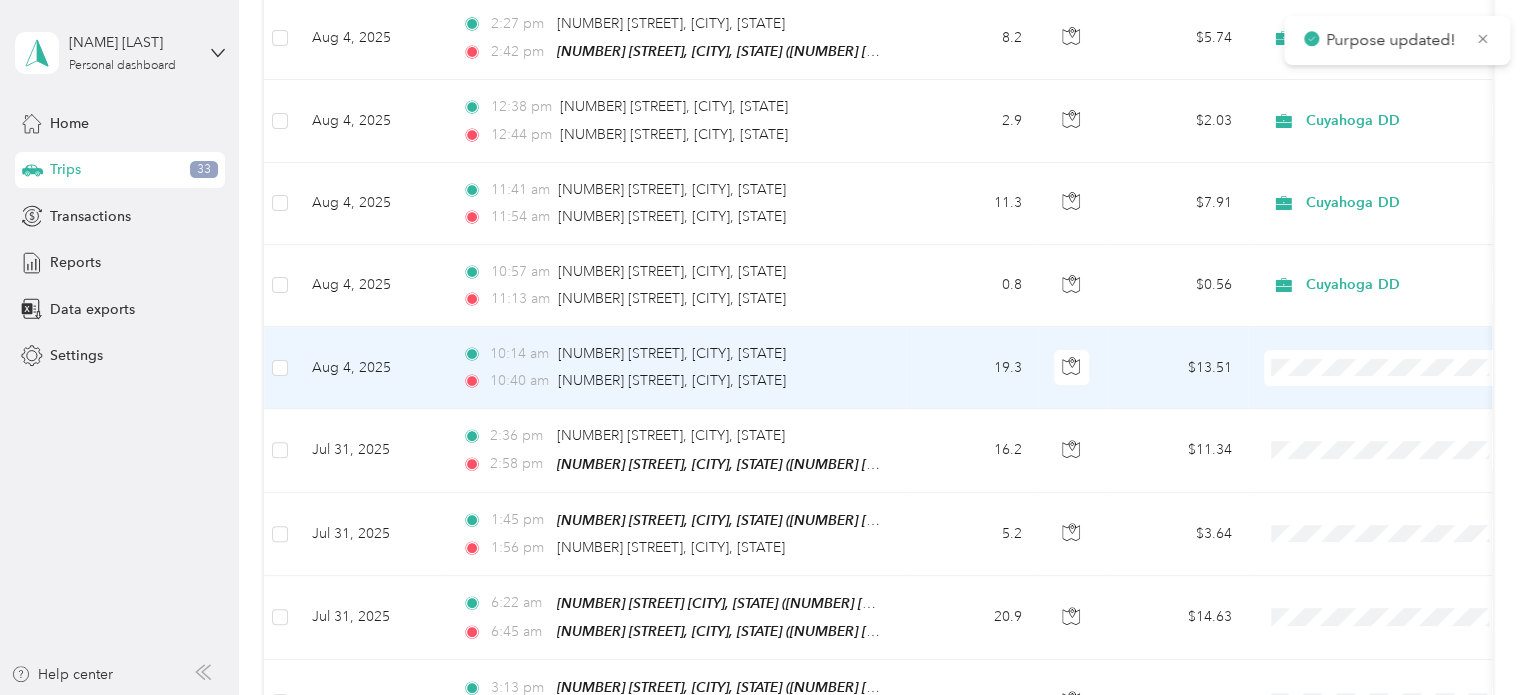 scroll, scrollTop: 400, scrollLeft: 0, axis: vertical 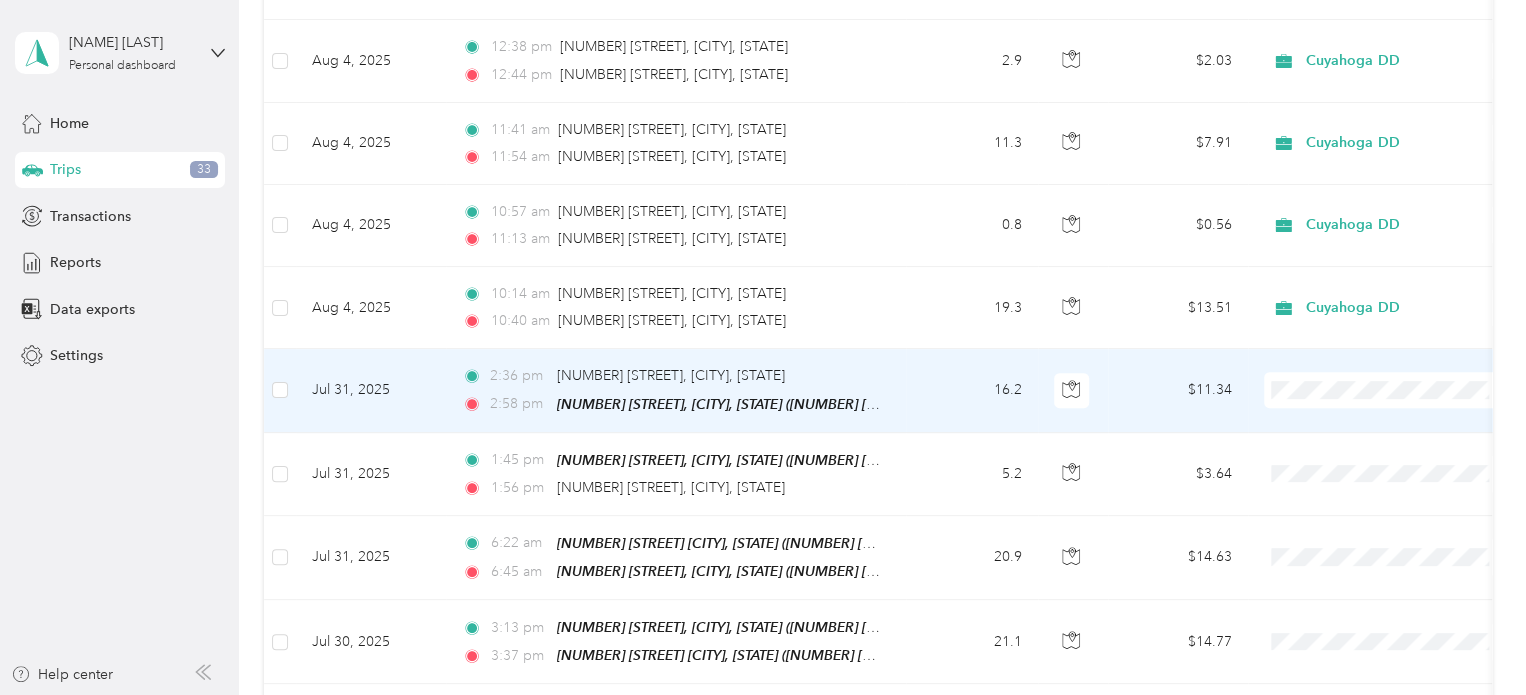 click on "Cuyahoga DD" at bounding box center [1405, 424] 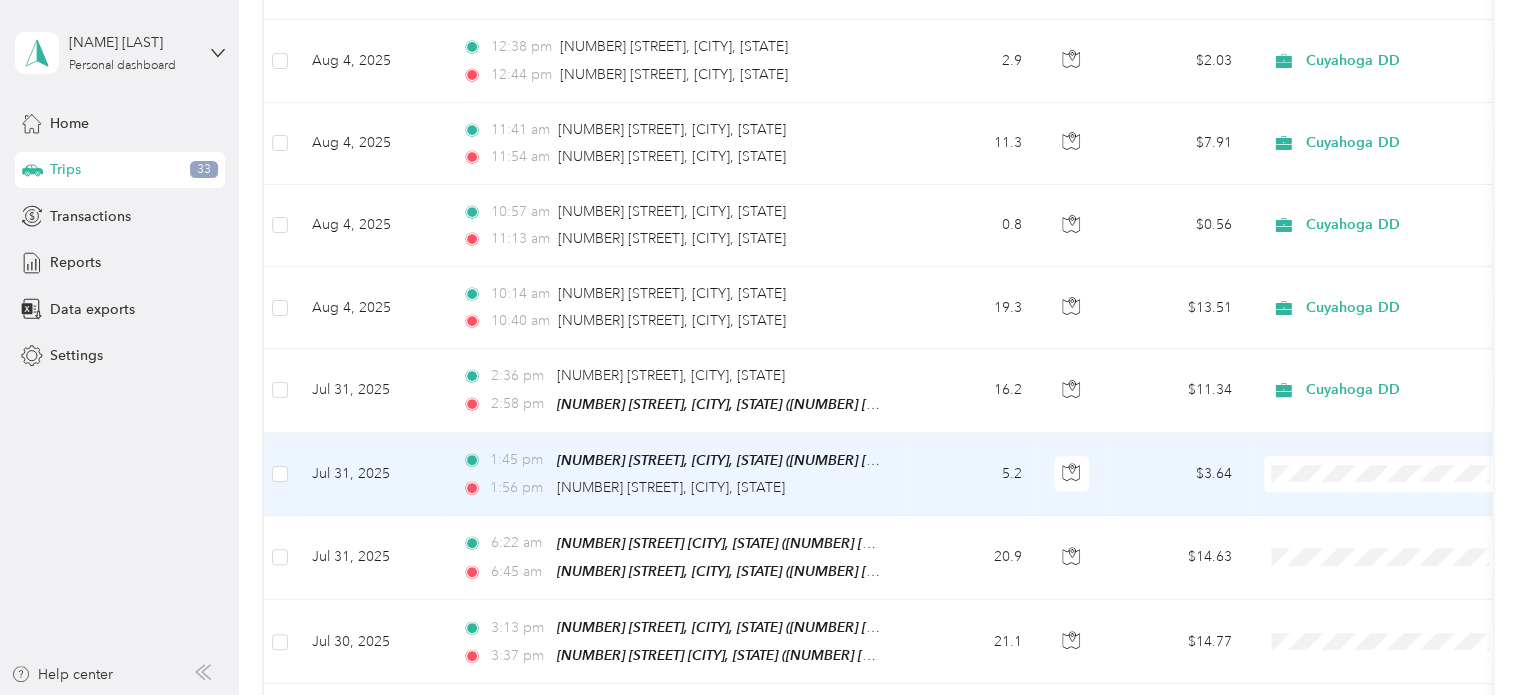 click on "Cuyahoga DD" at bounding box center [1388, 506] 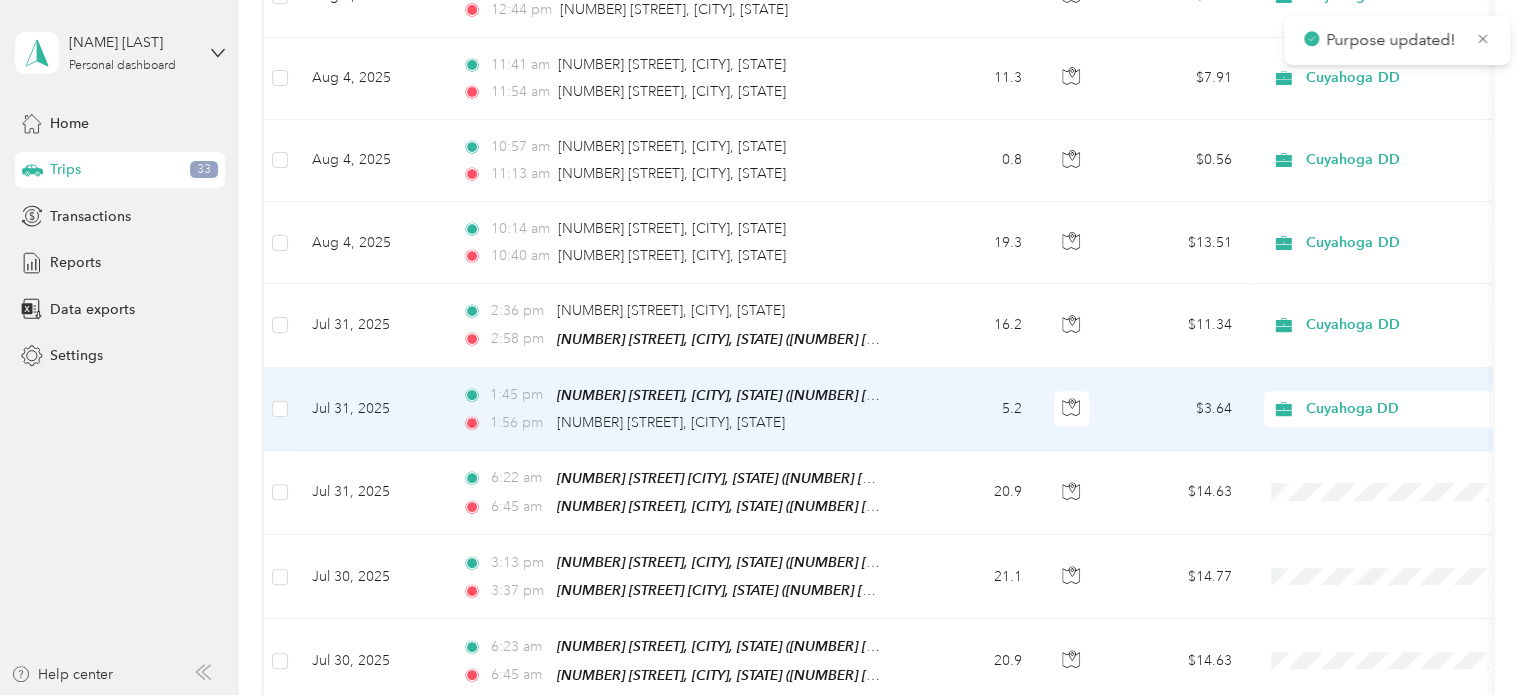 scroll, scrollTop: 500, scrollLeft: 0, axis: vertical 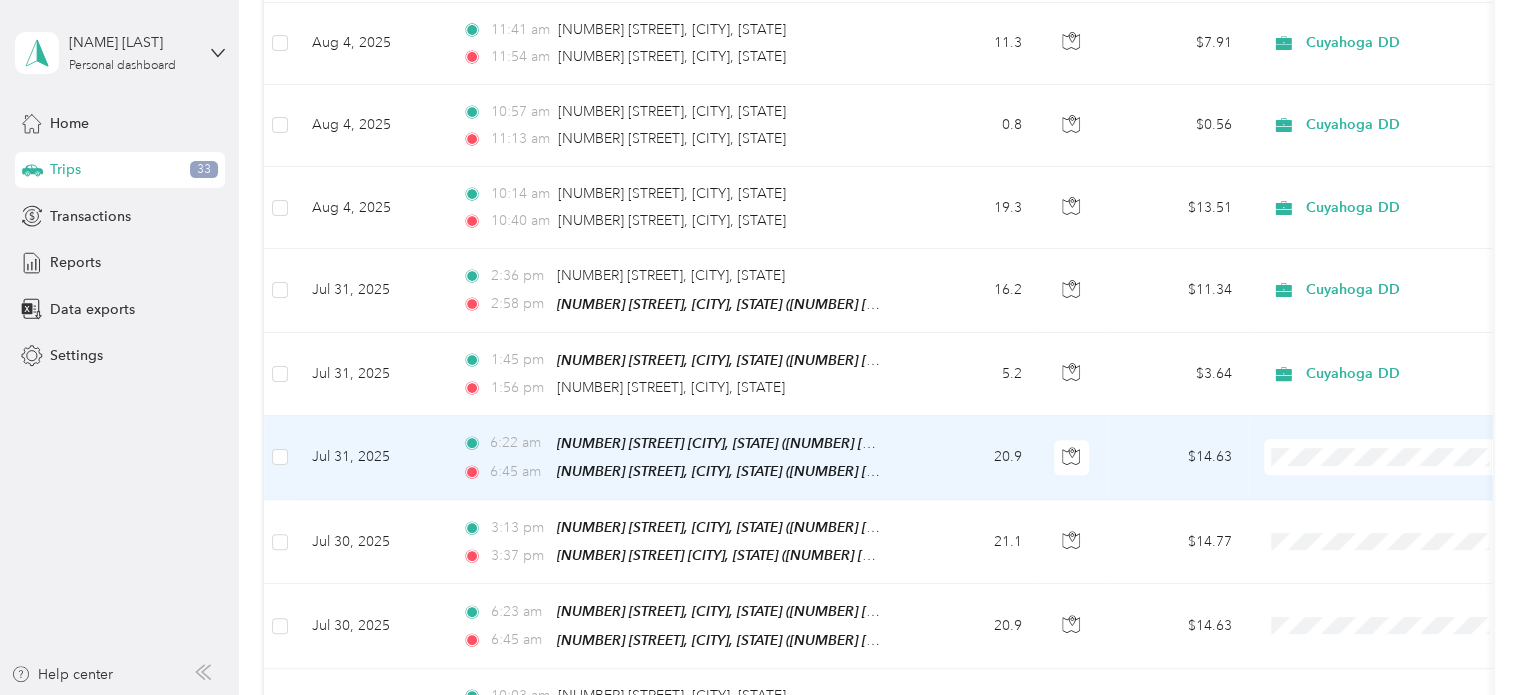 click at bounding box center [1388, 457] 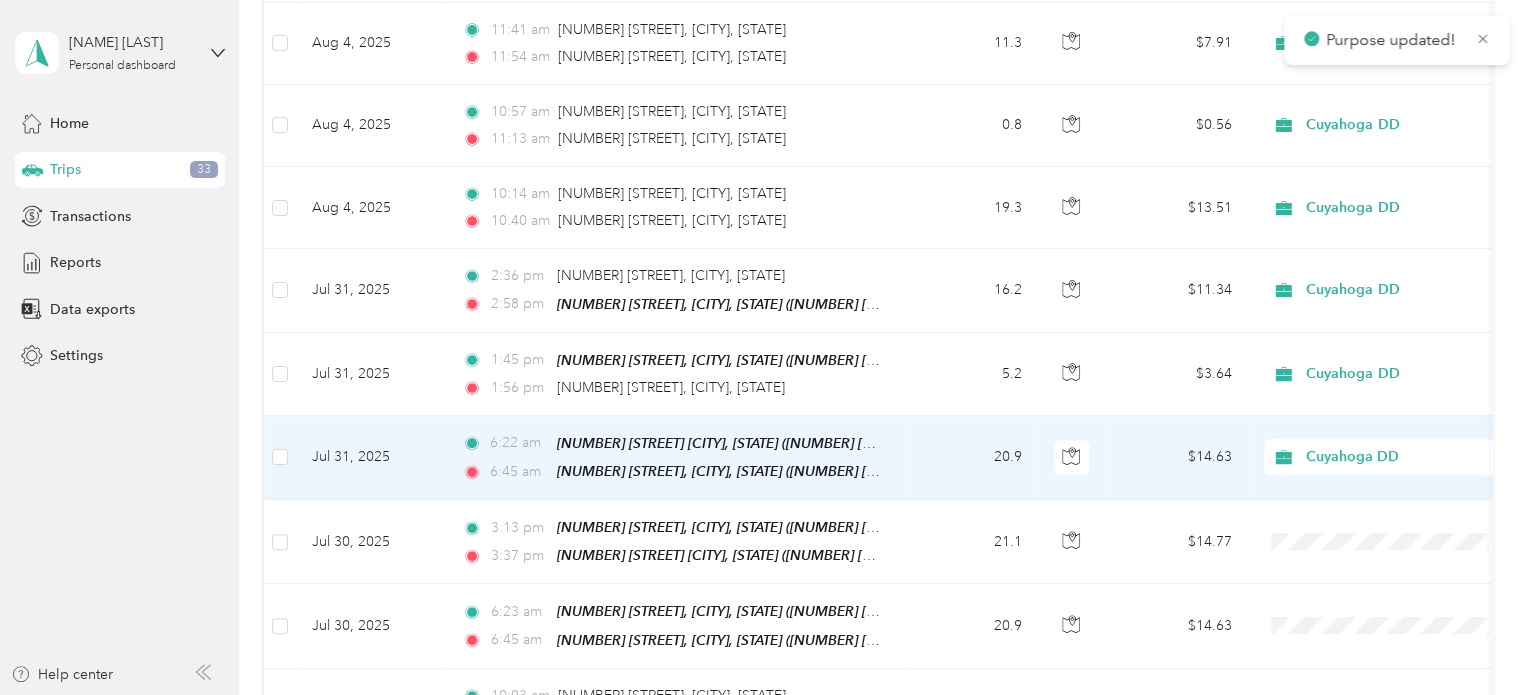scroll, scrollTop: 600, scrollLeft: 0, axis: vertical 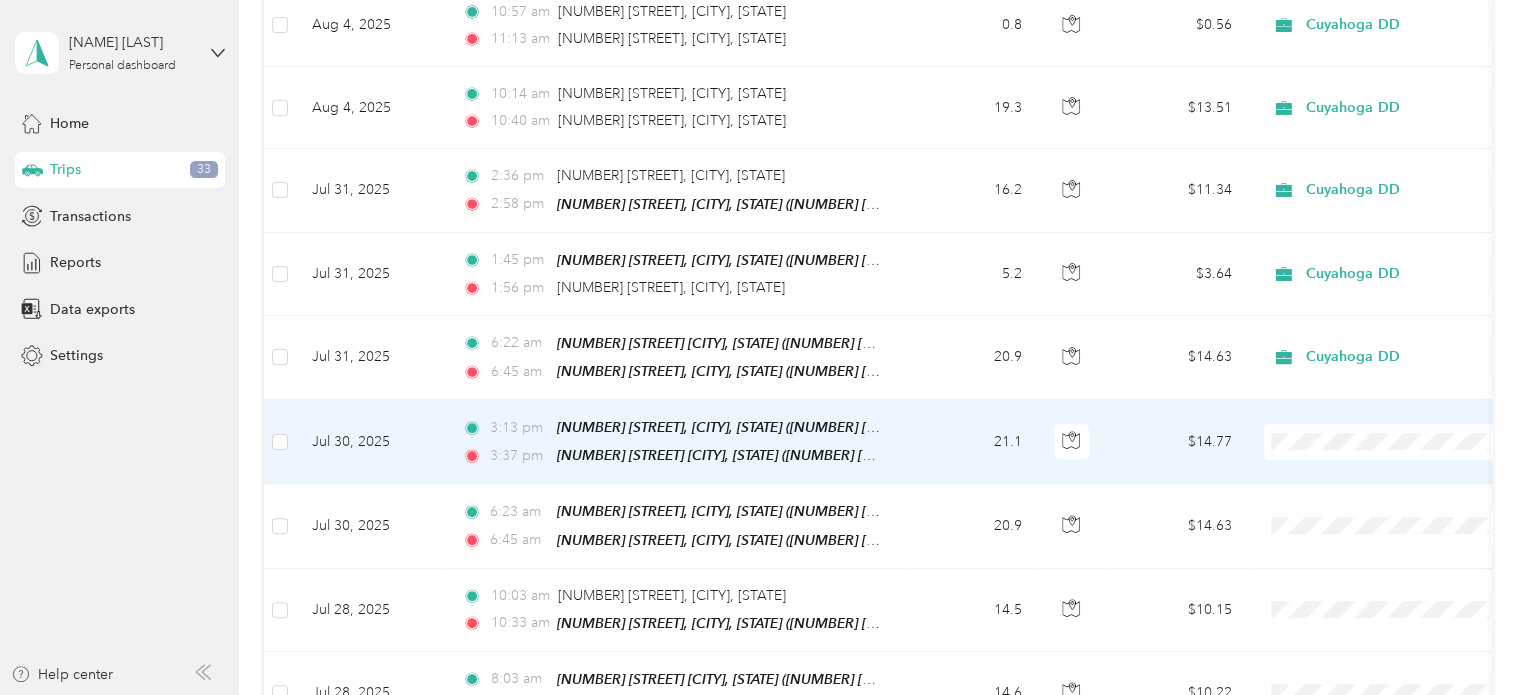 click on "Cuyahoga DD" at bounding box center (1388, 470) 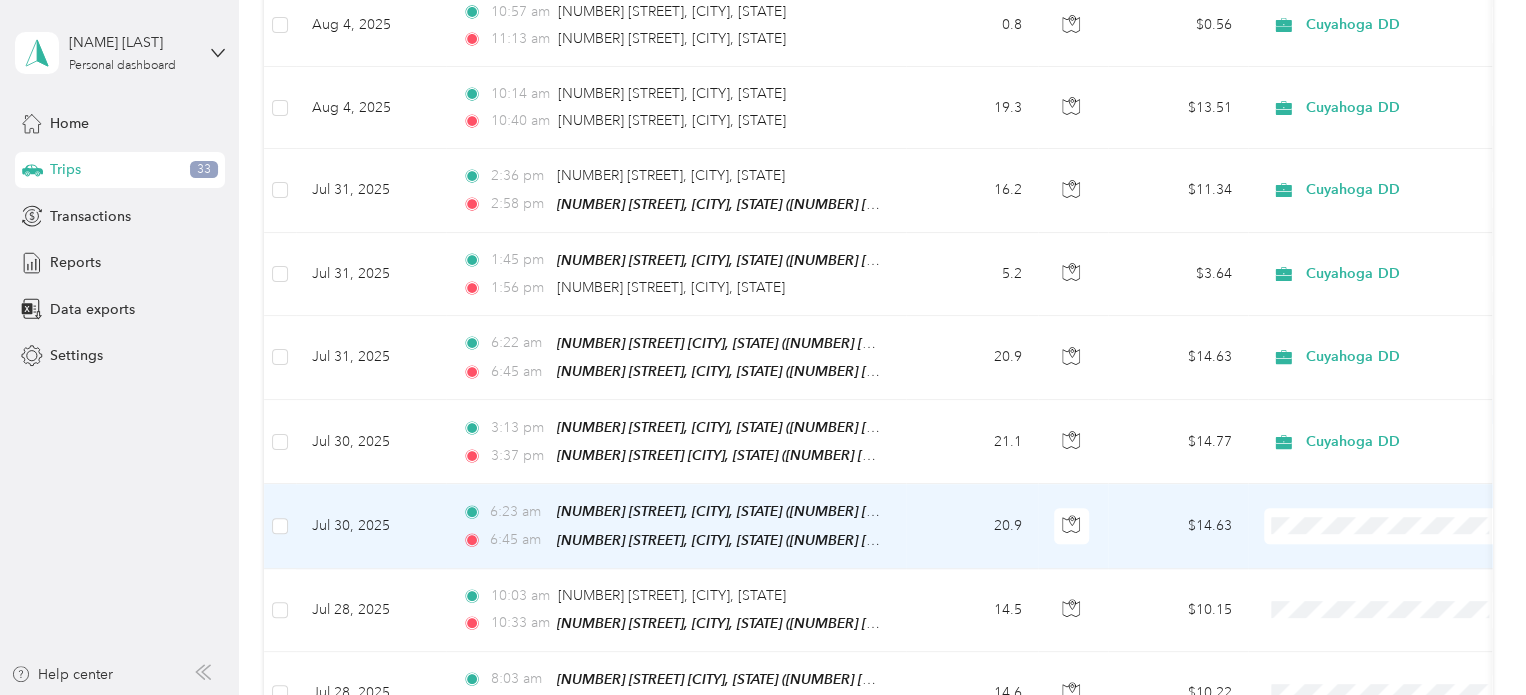 click on "Cuyahoga DD" at bounding box center [1388, 552] 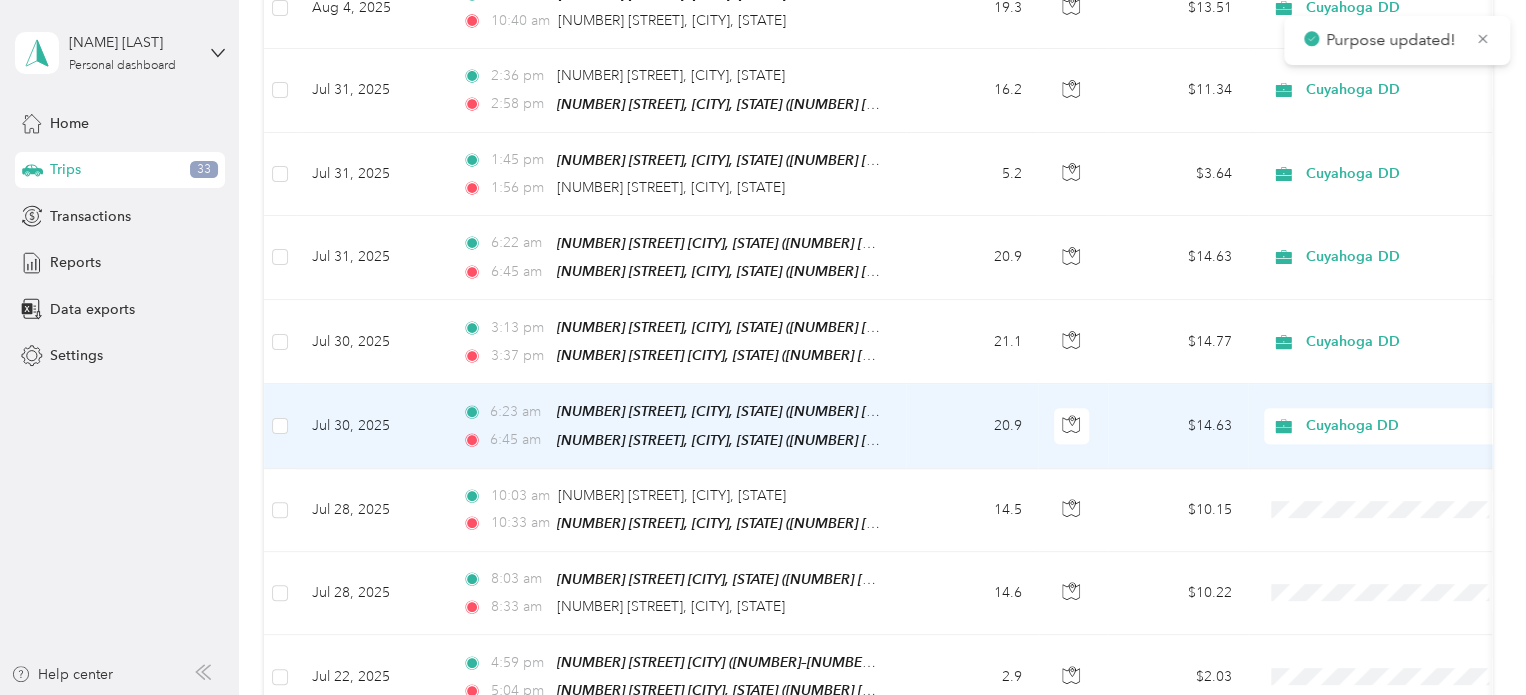 scroll, scrollTop: 800, scrollLeft: 0, axis: vertical 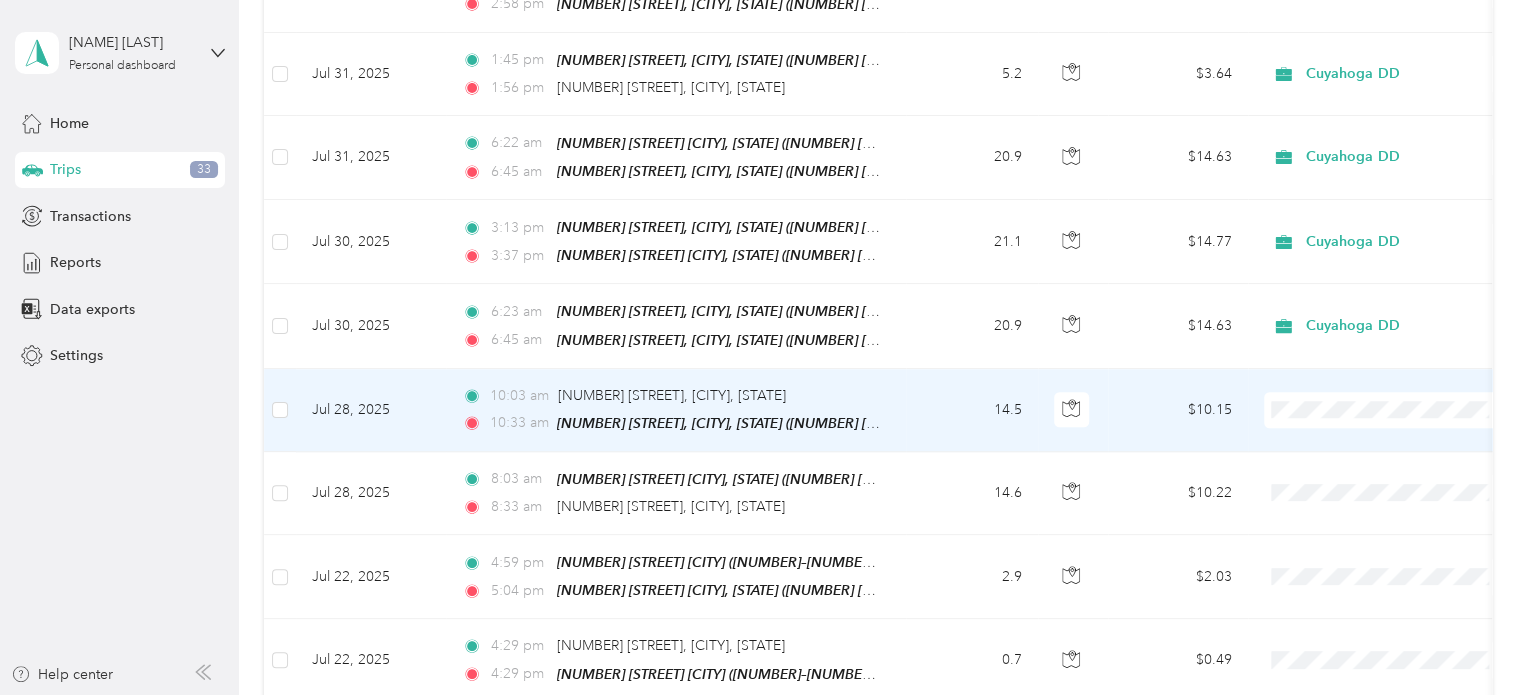 click on "Cuyahoga DD" at bounding box center (1388, 435) 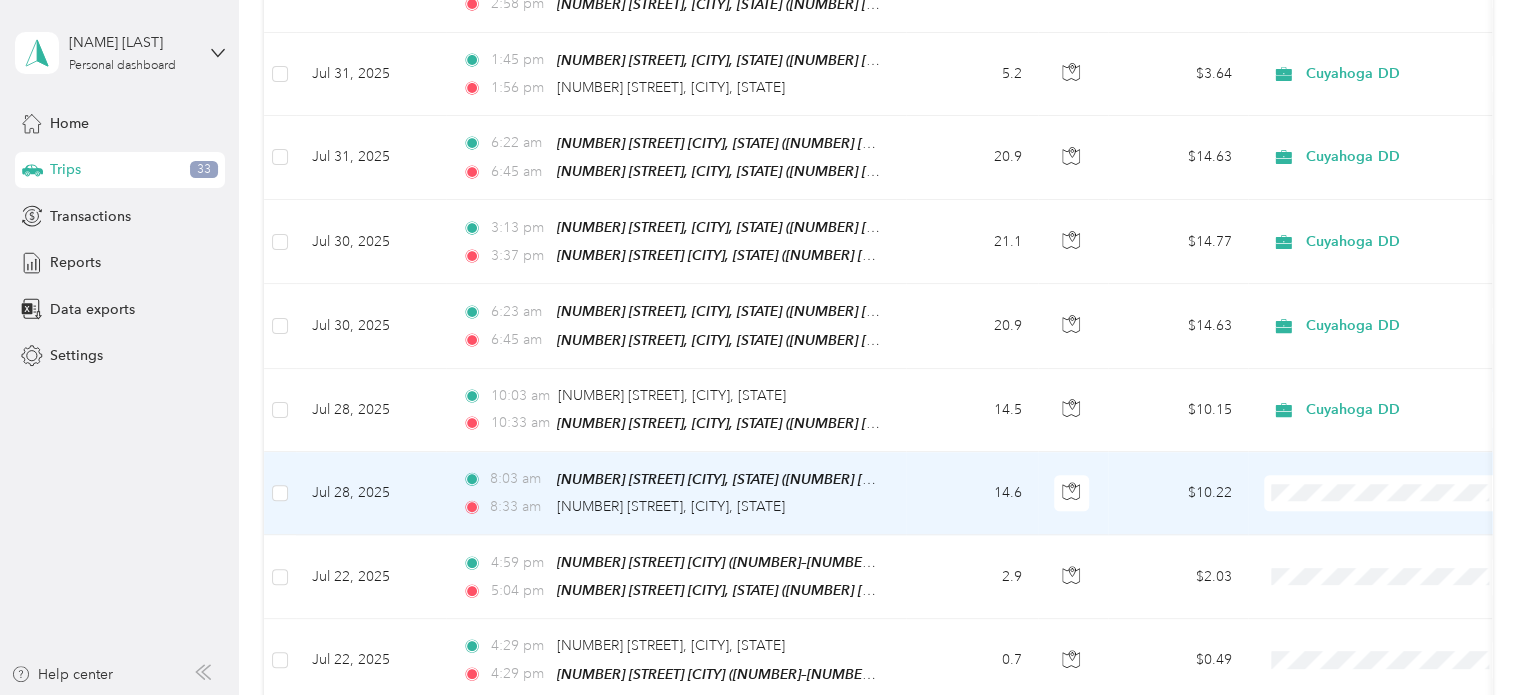 click on "Cuyahoga DD" at bounding box center [1388, 516] 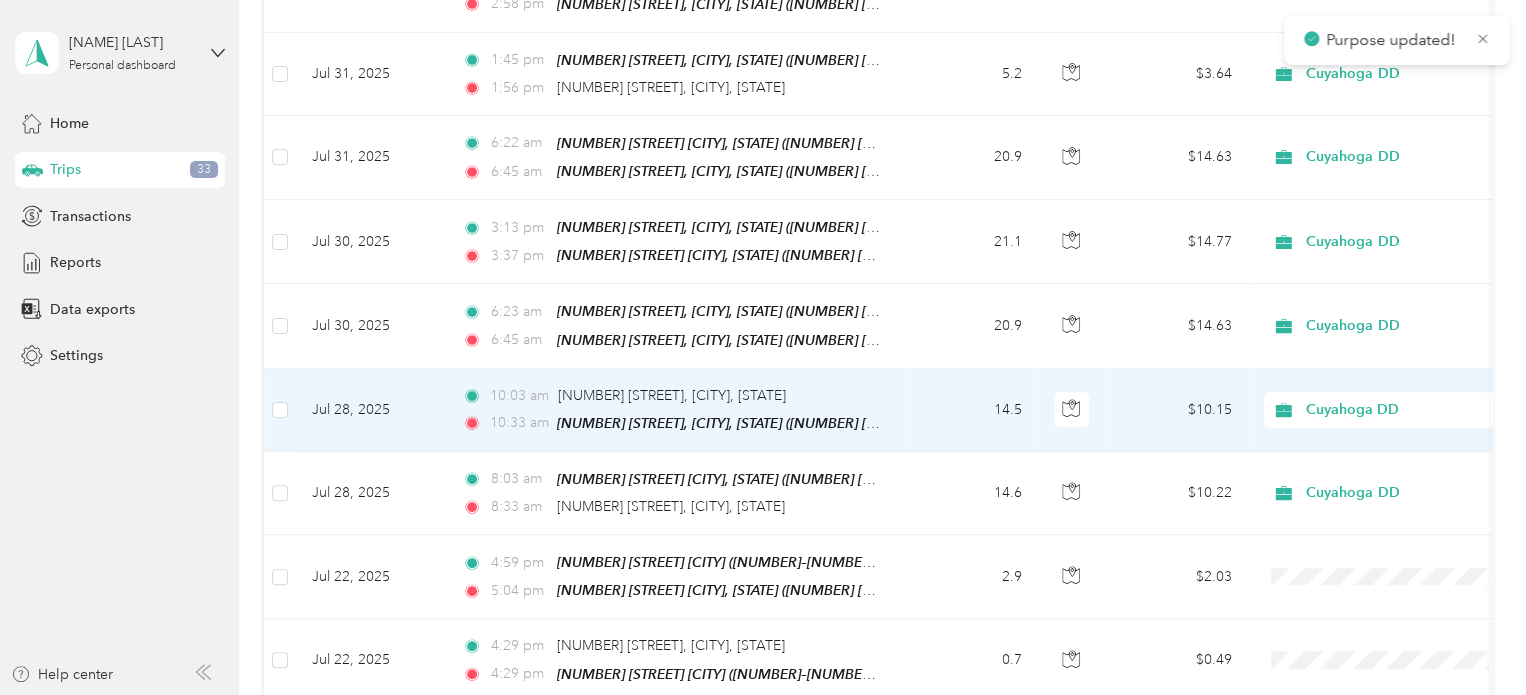 scroll, scrollTop: 900, scrollLeft: 0, axis: vertical 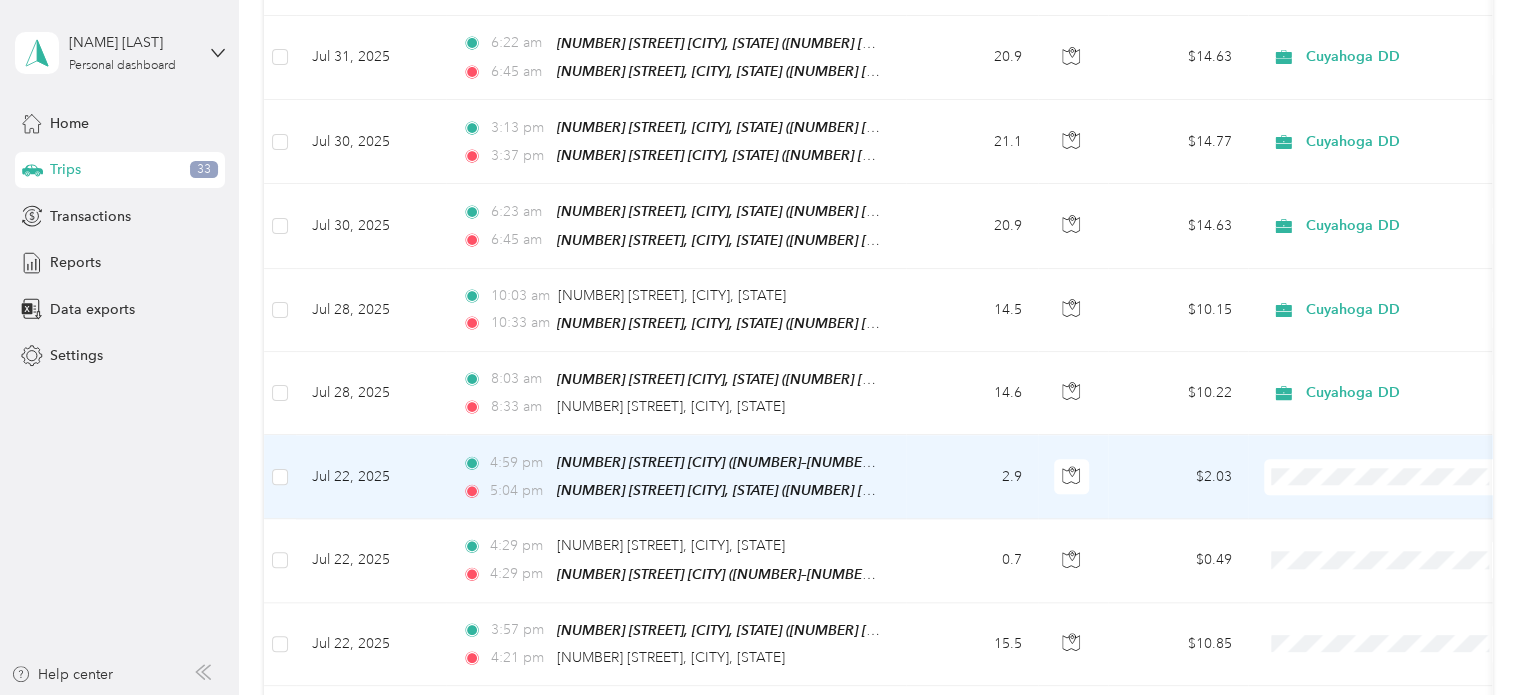click 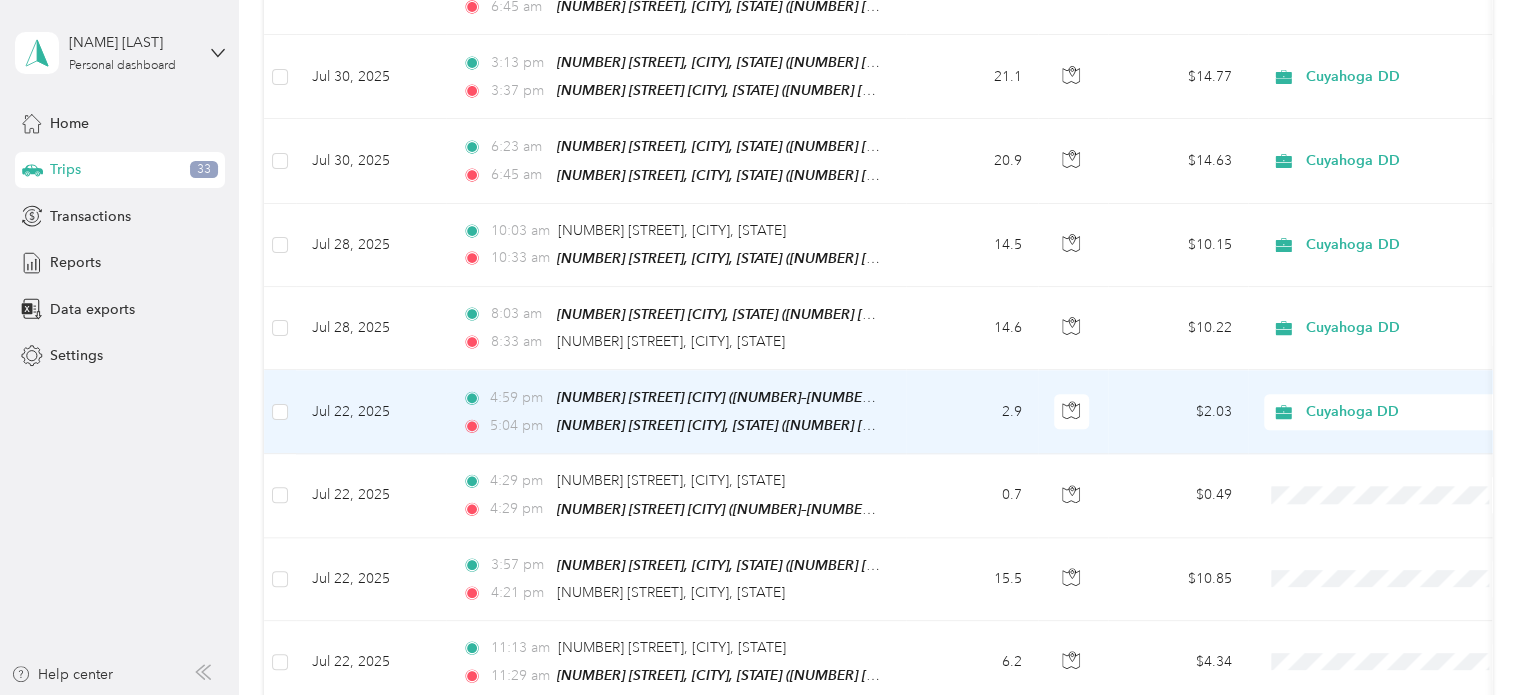 scroll, scrollTop: 1000, scrollLeft: 0, axis: vertical 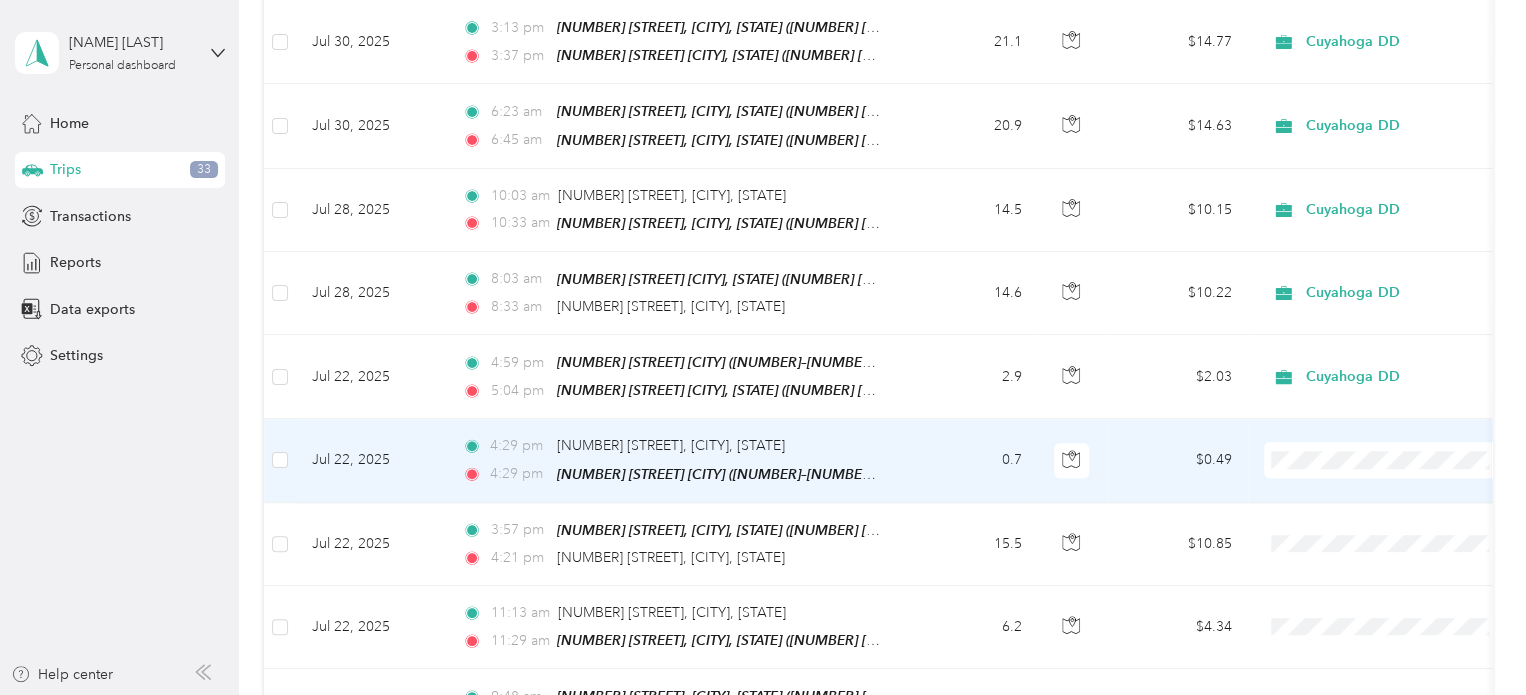 click on "Cuyahoga DD" at bounding box center (1388, 472) 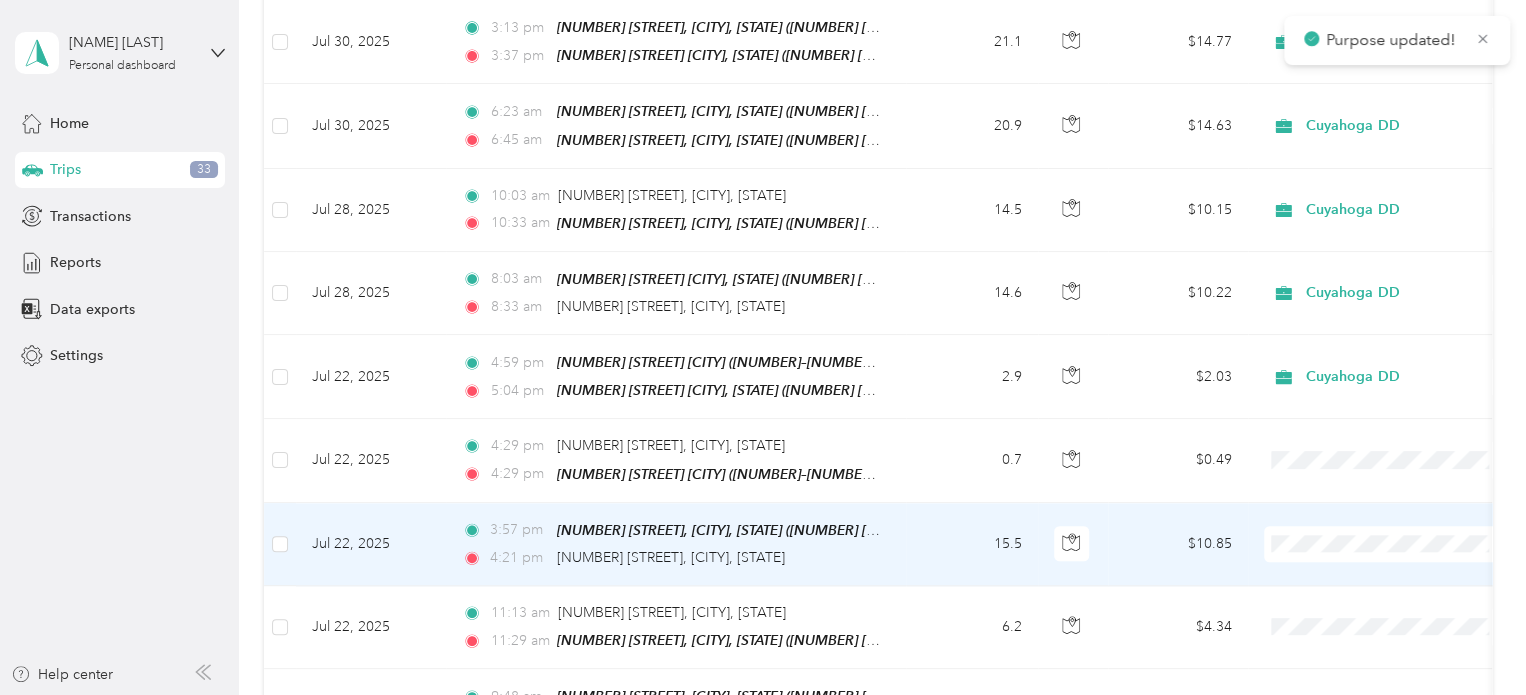 click at bounding box center (1388, 544) 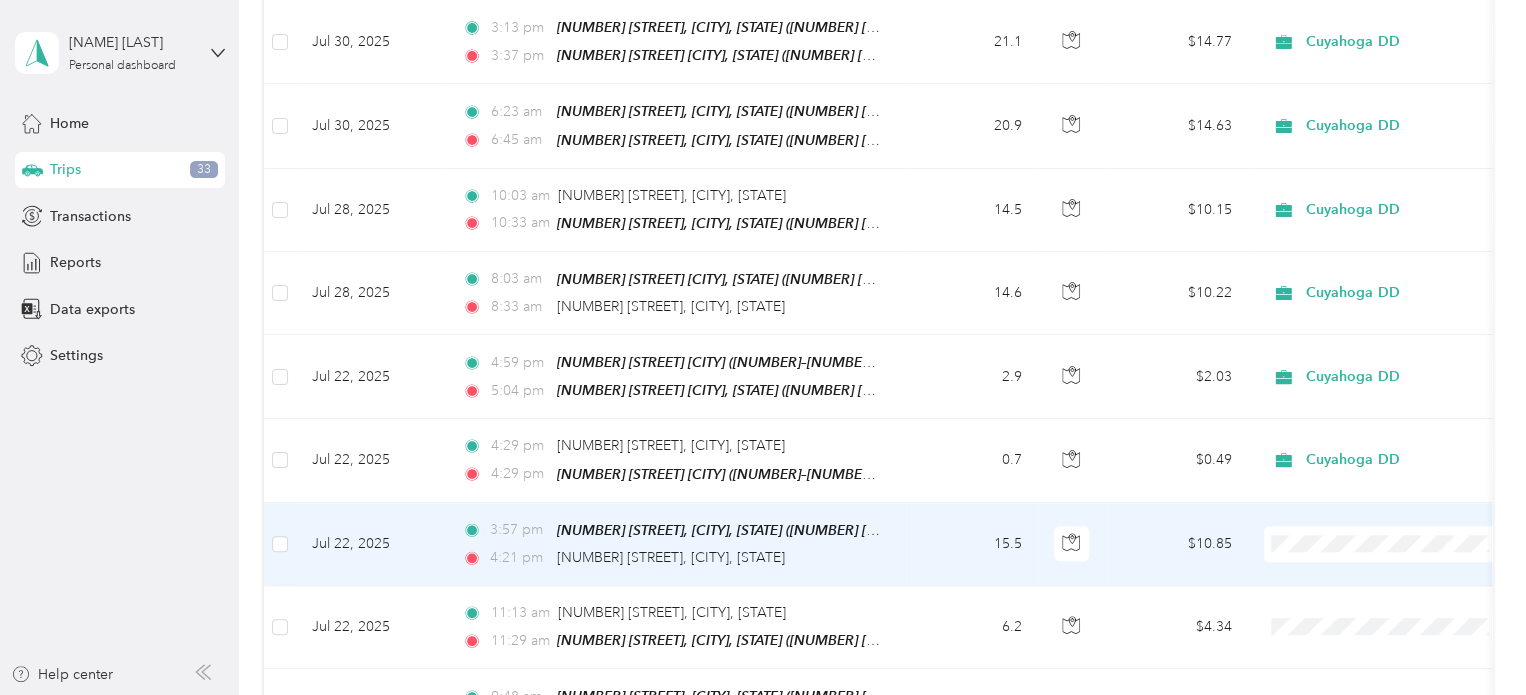 click 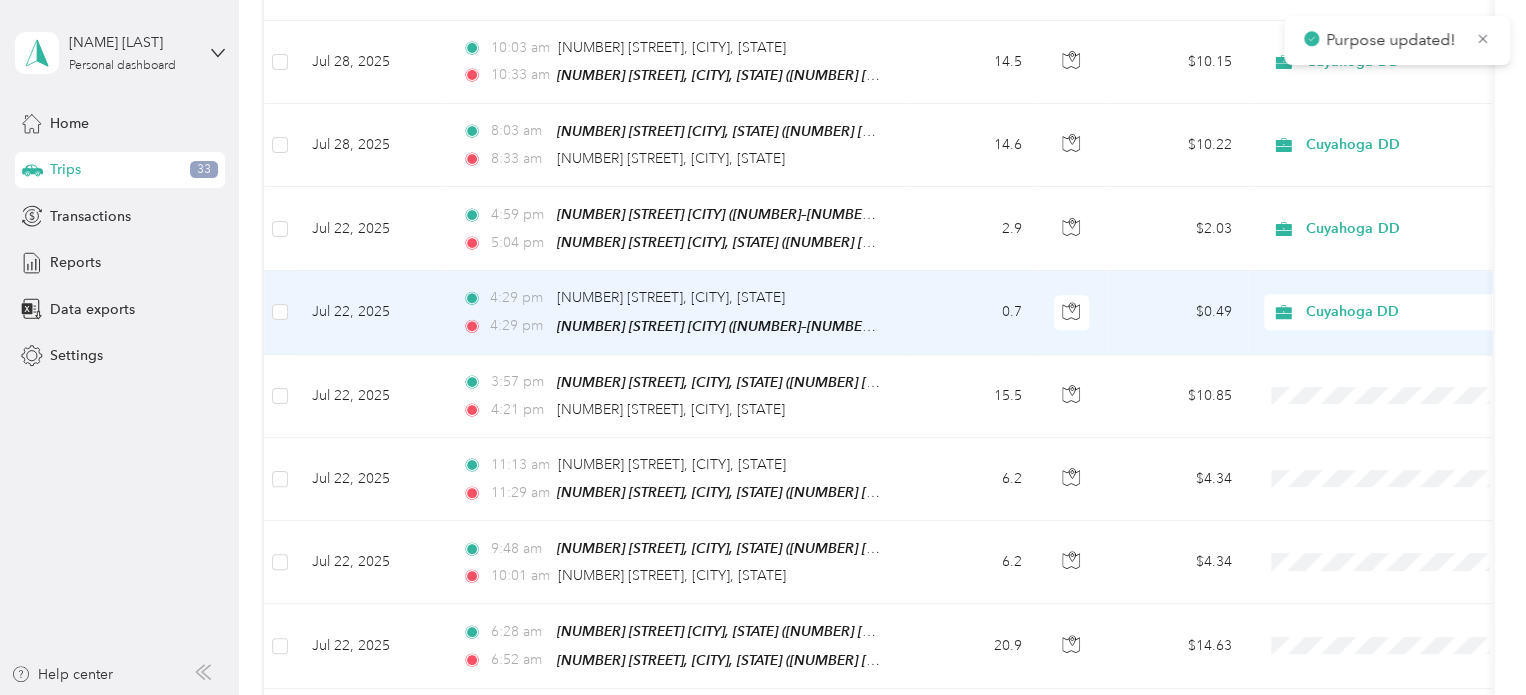 scroll, scrollTop: 1200, scrollLeft: 0, axis: vertical 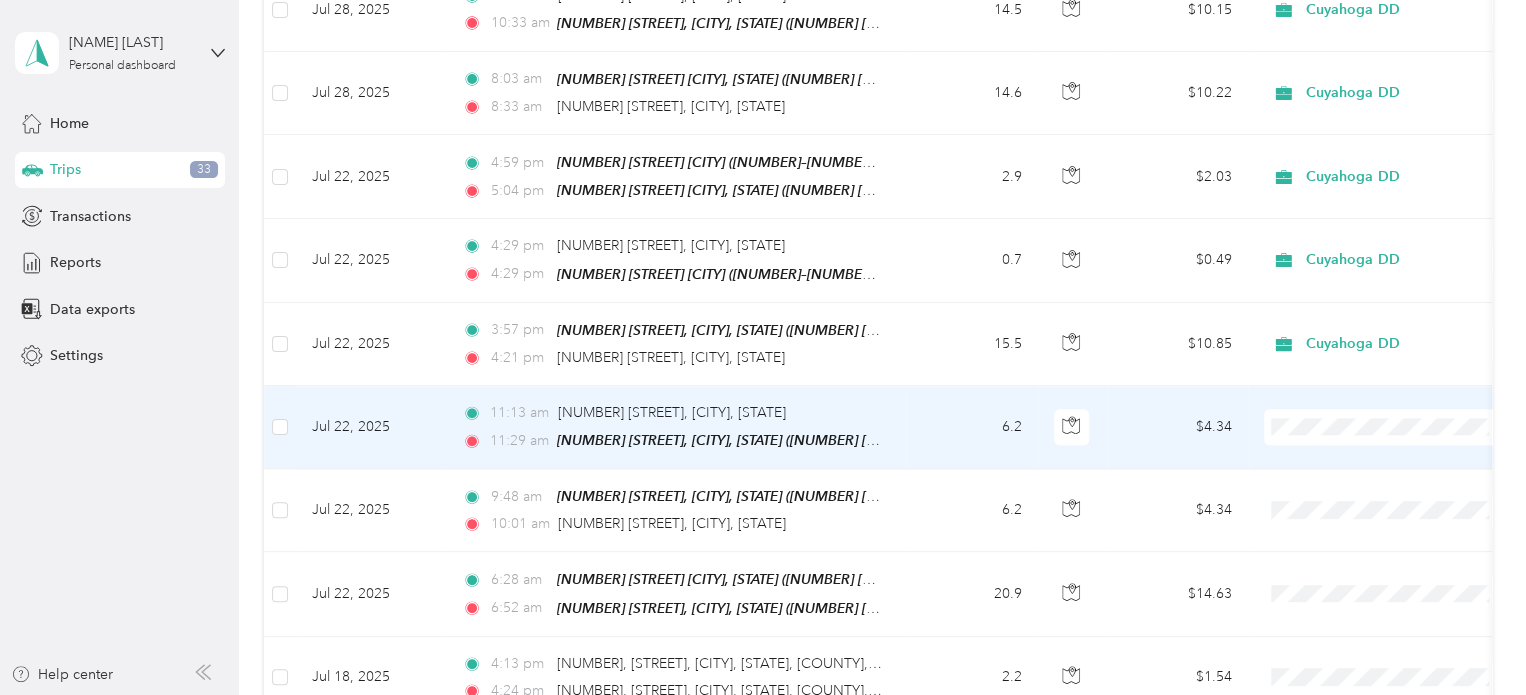 click on "Cuyahoga DD" at bounding box center (1388, 445) 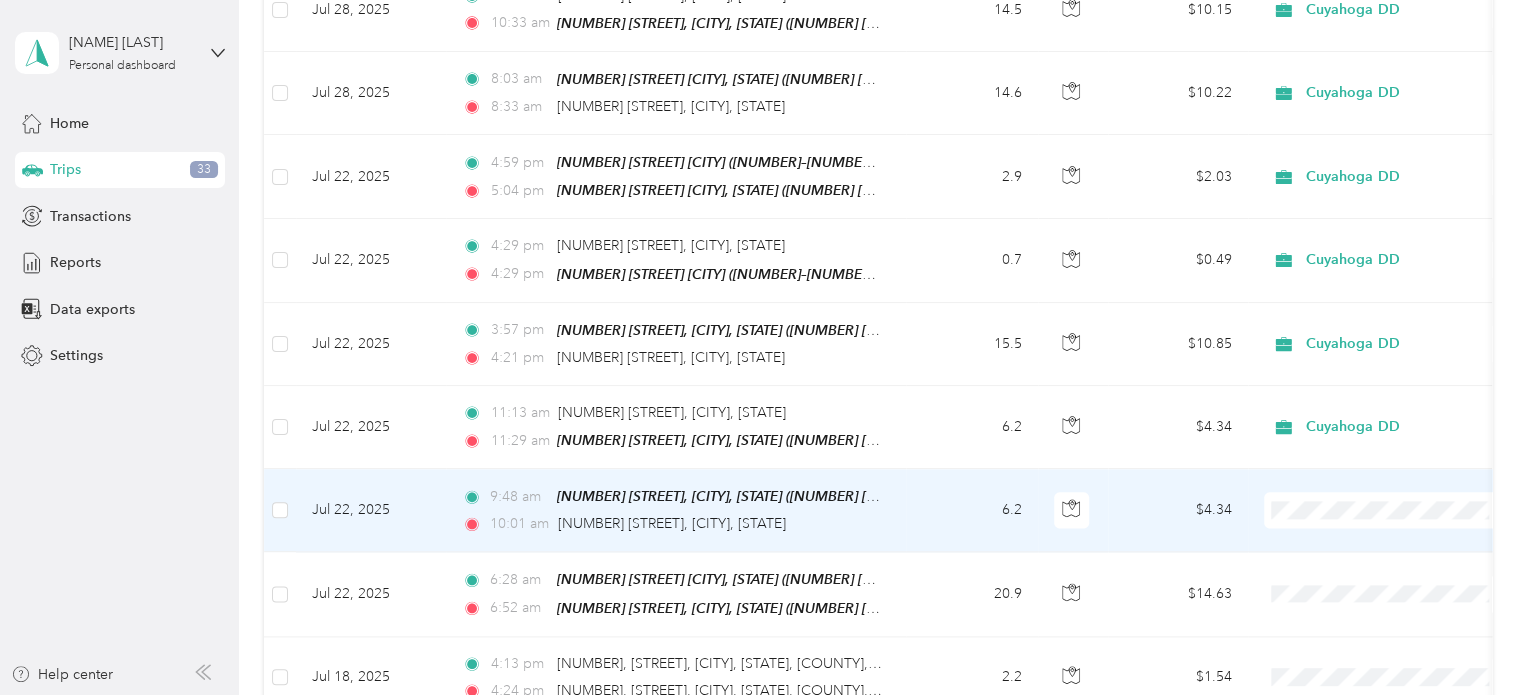 click 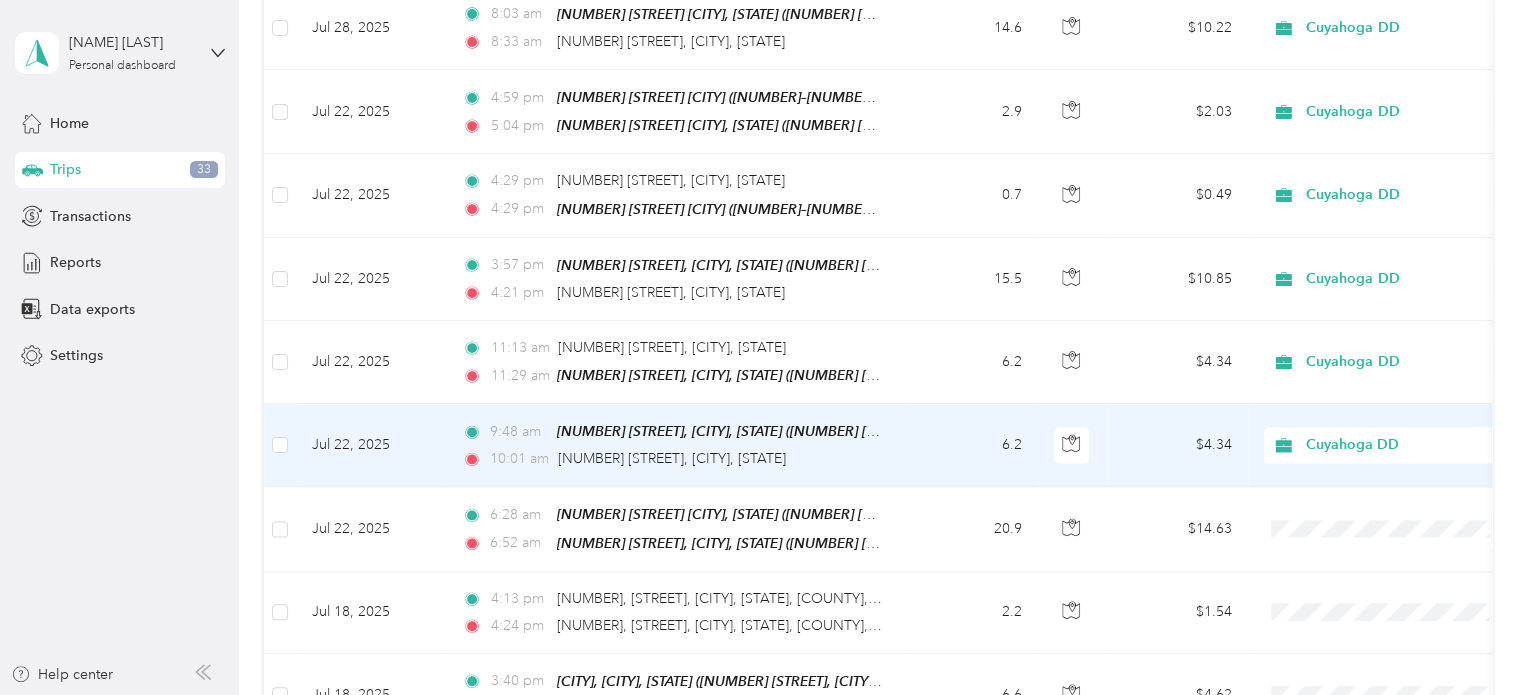 scroll, scrollTop: 1300, scrollLeft: 0, axis: vertical 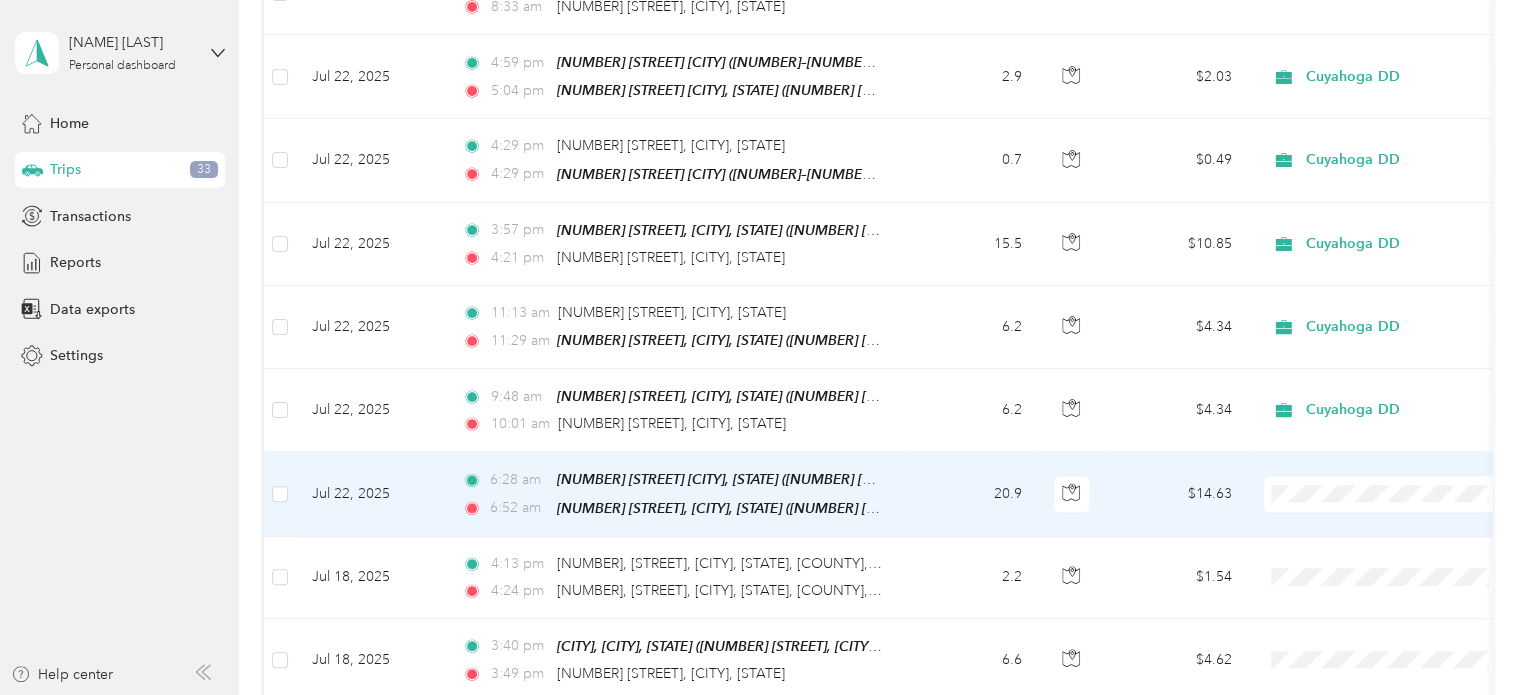 click 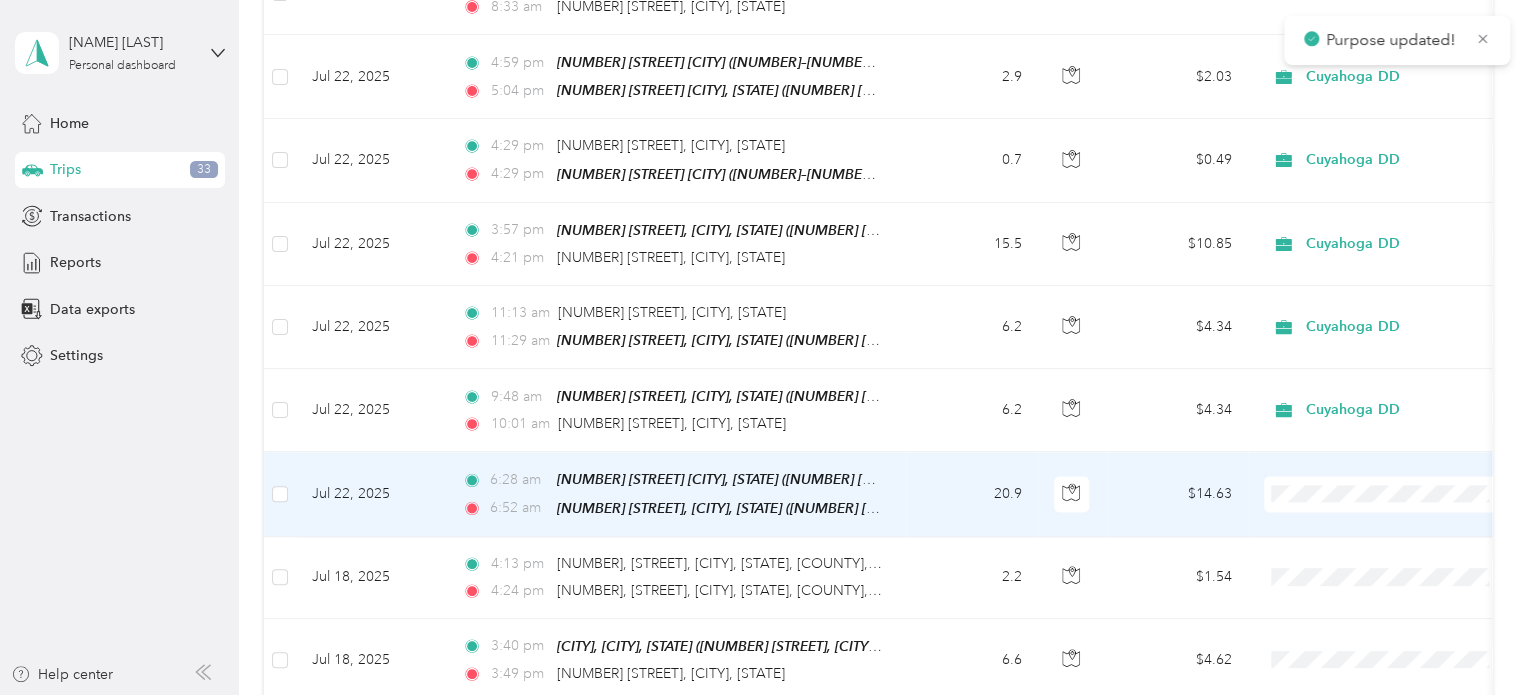 scroll, scrollTop: 1400, scrollLeft: 0, axis: vertical 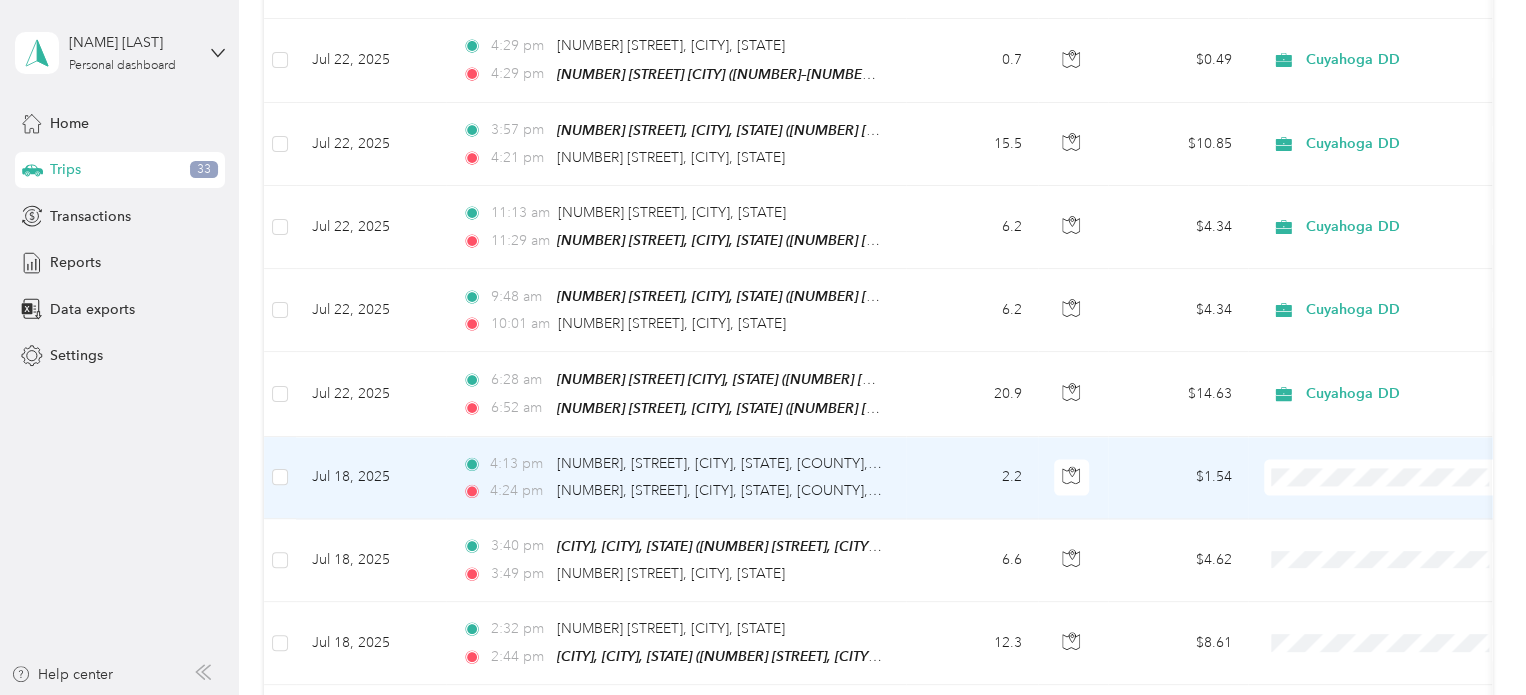 click on "Personal" at bounding box center [1388, 524] 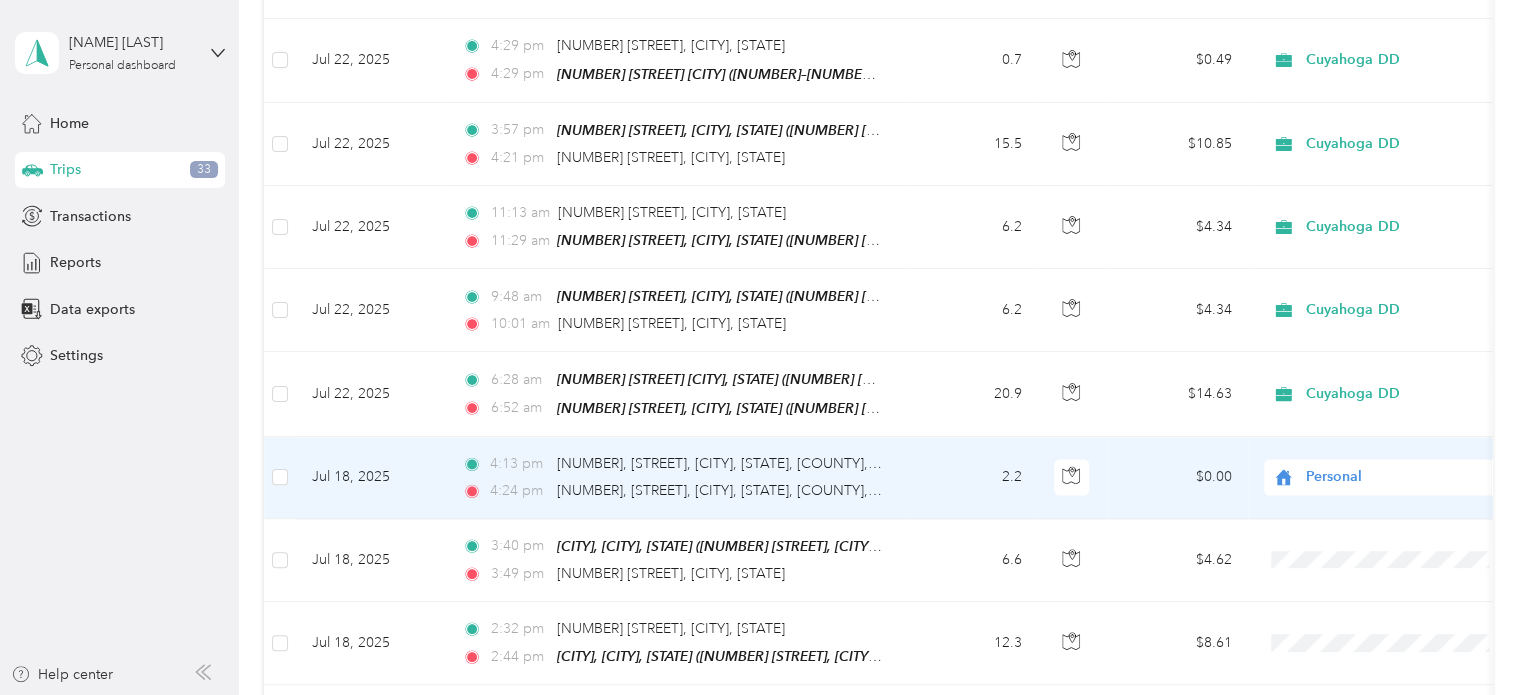scroll, scrollTop: 1500, scrollLeft: 0, axis: vertical 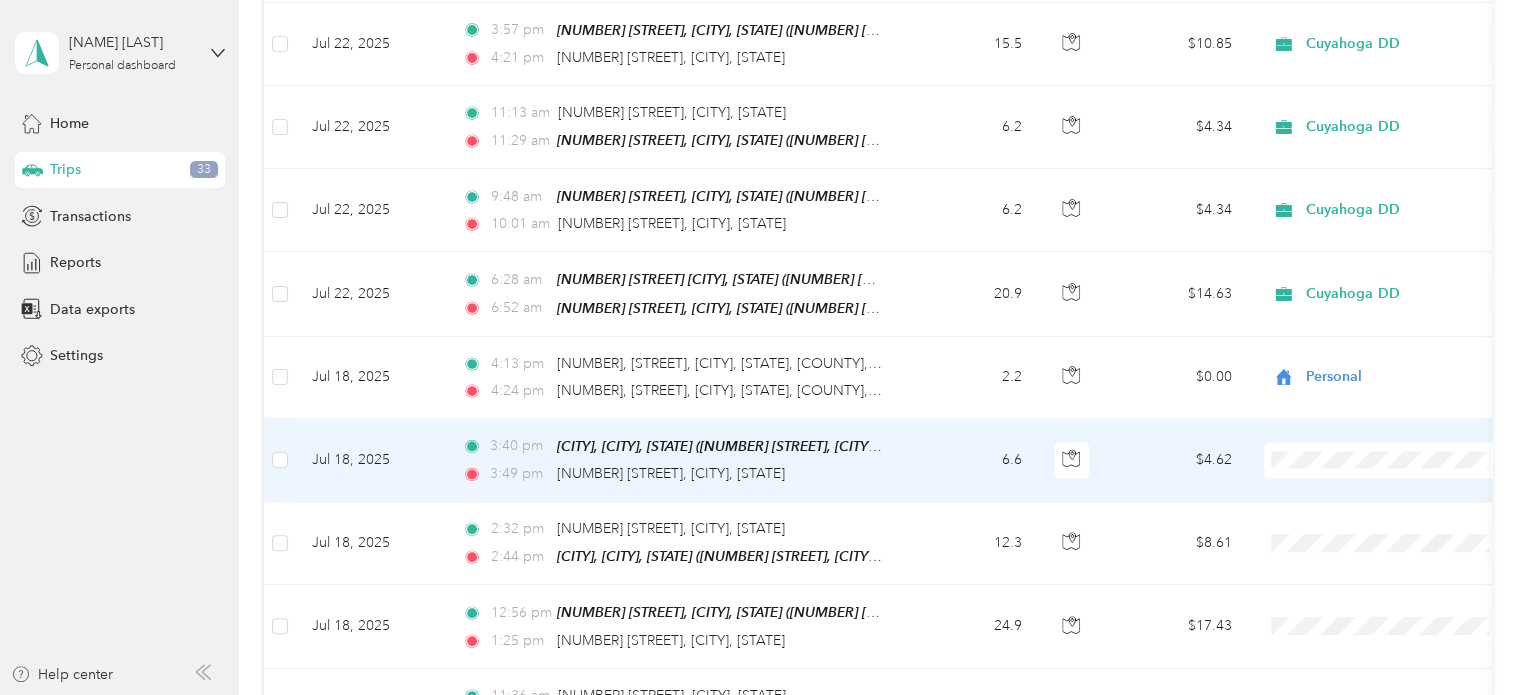 click at bounding box center [1388, 460] 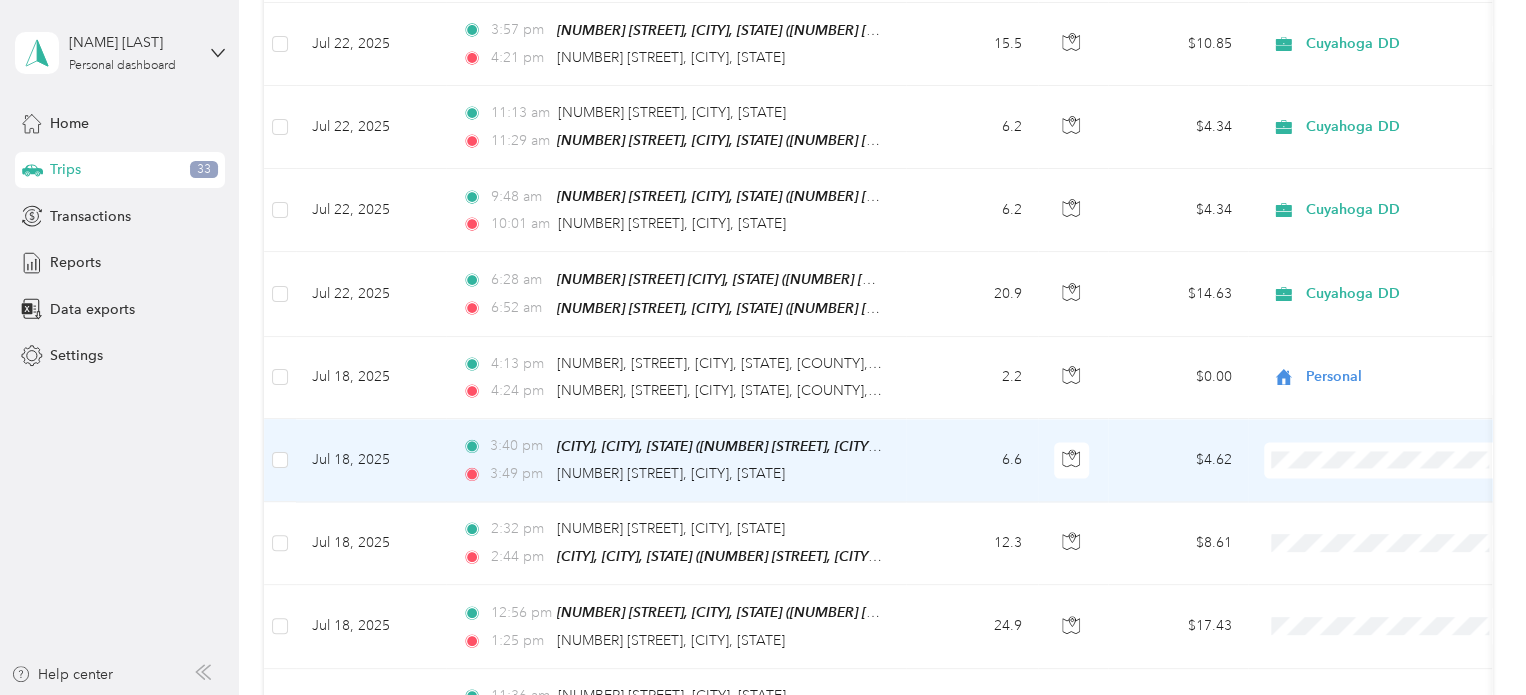 click on "Cuyahoga DD" at bounding box center (1405, 473) 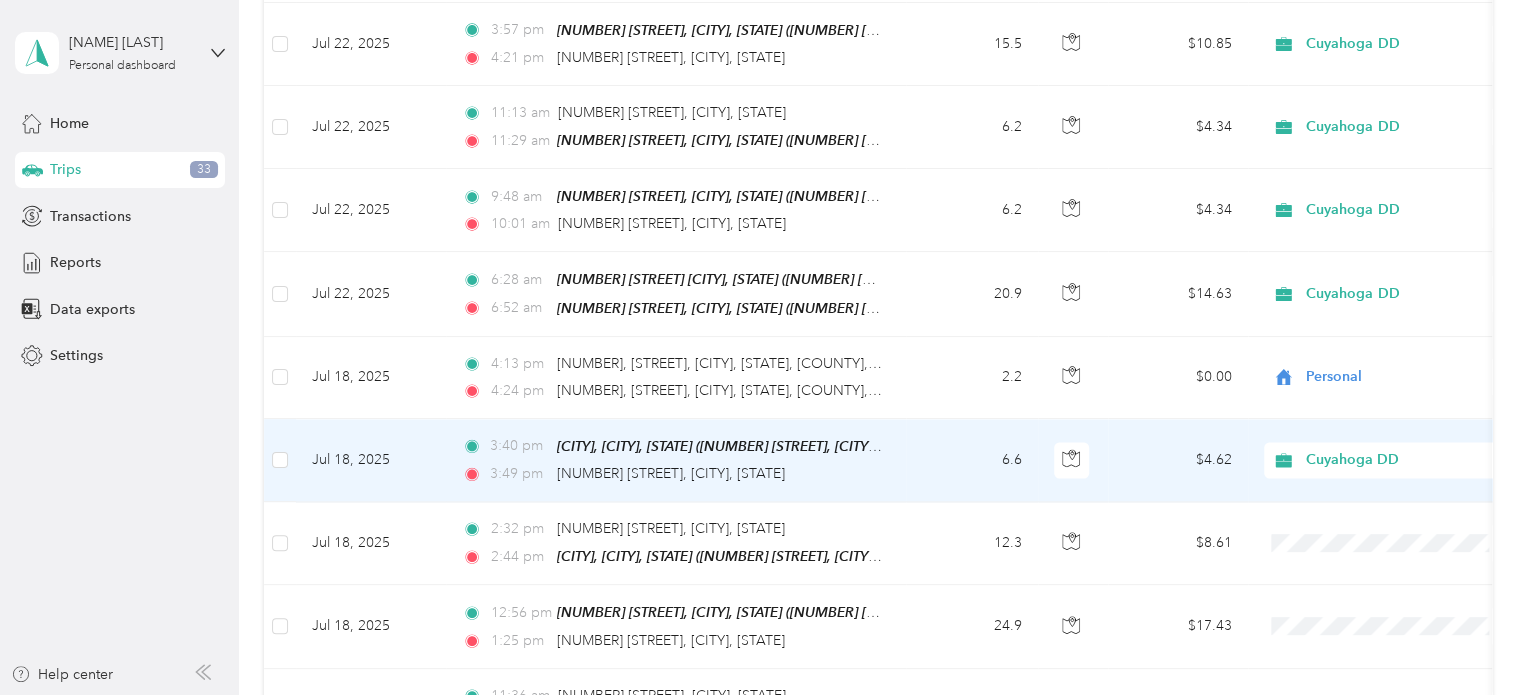 scroll, scrollTop: 1600, scrollLeft: 0, axis: vertical 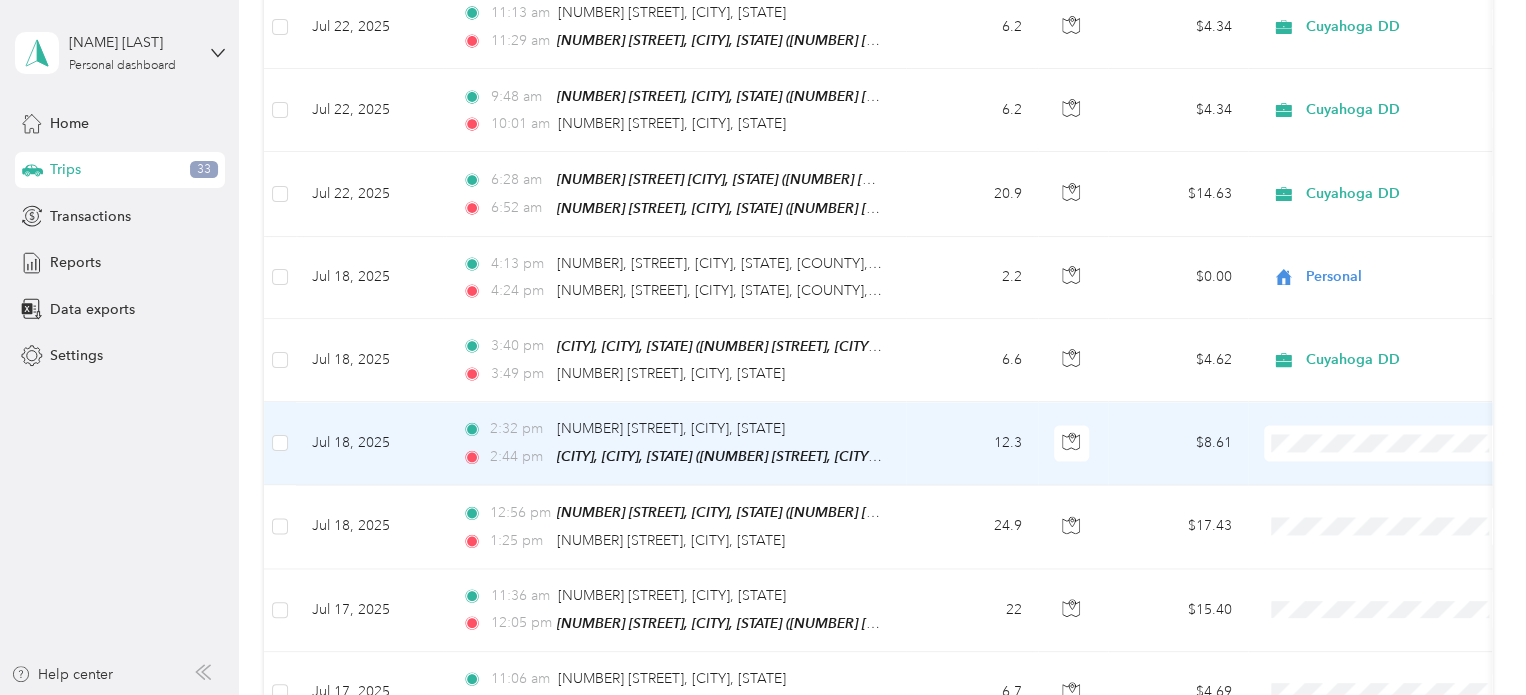 click at bounding box center [1388, 443] 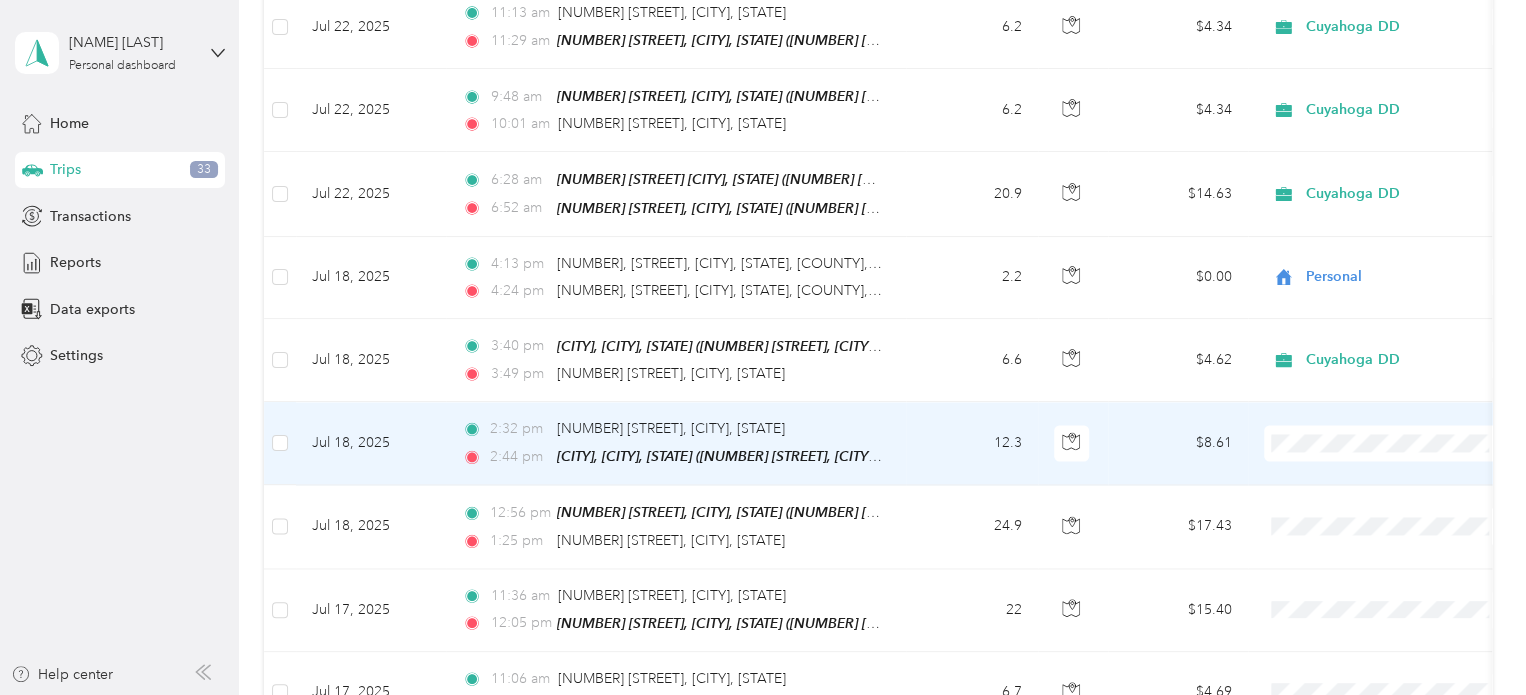 click on "Cuyahoga DD" at bounding box center [1405, 455] 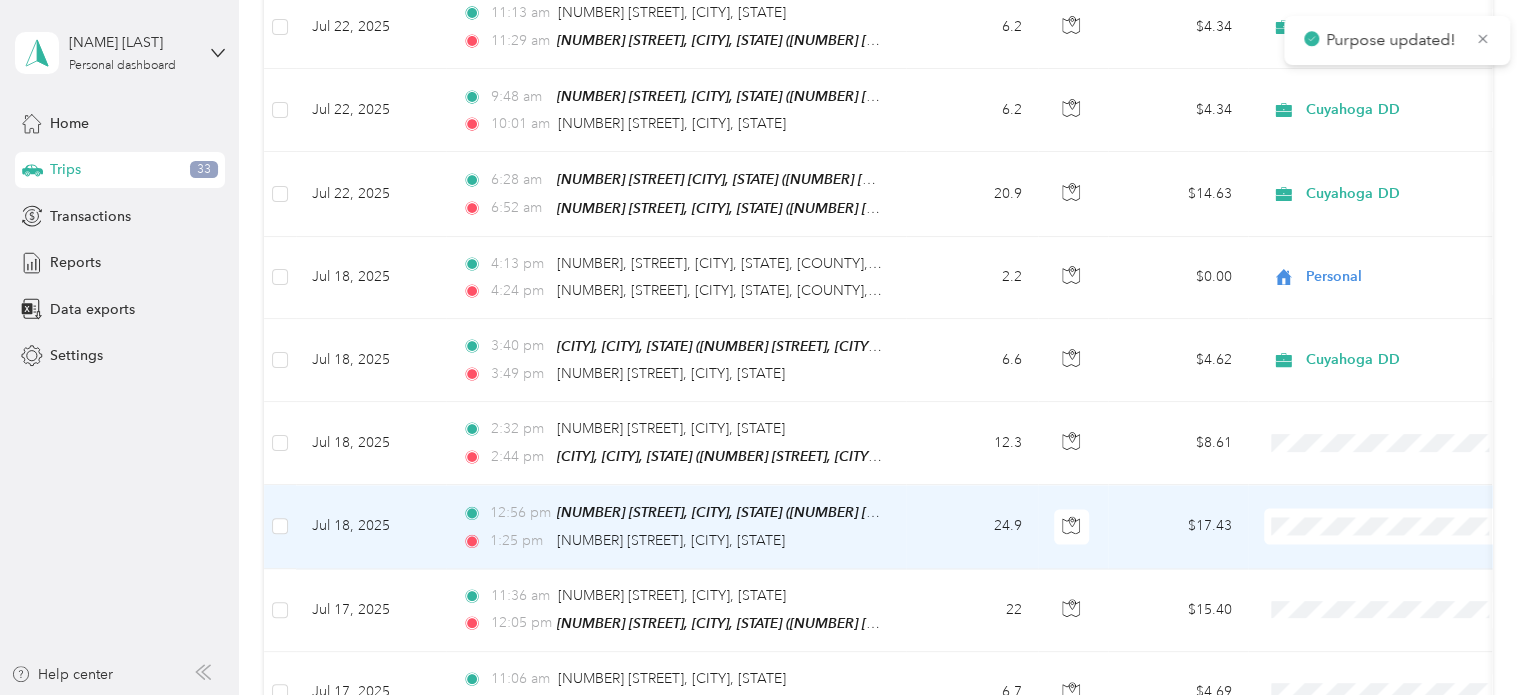 click at bounding box center [1388, 526] 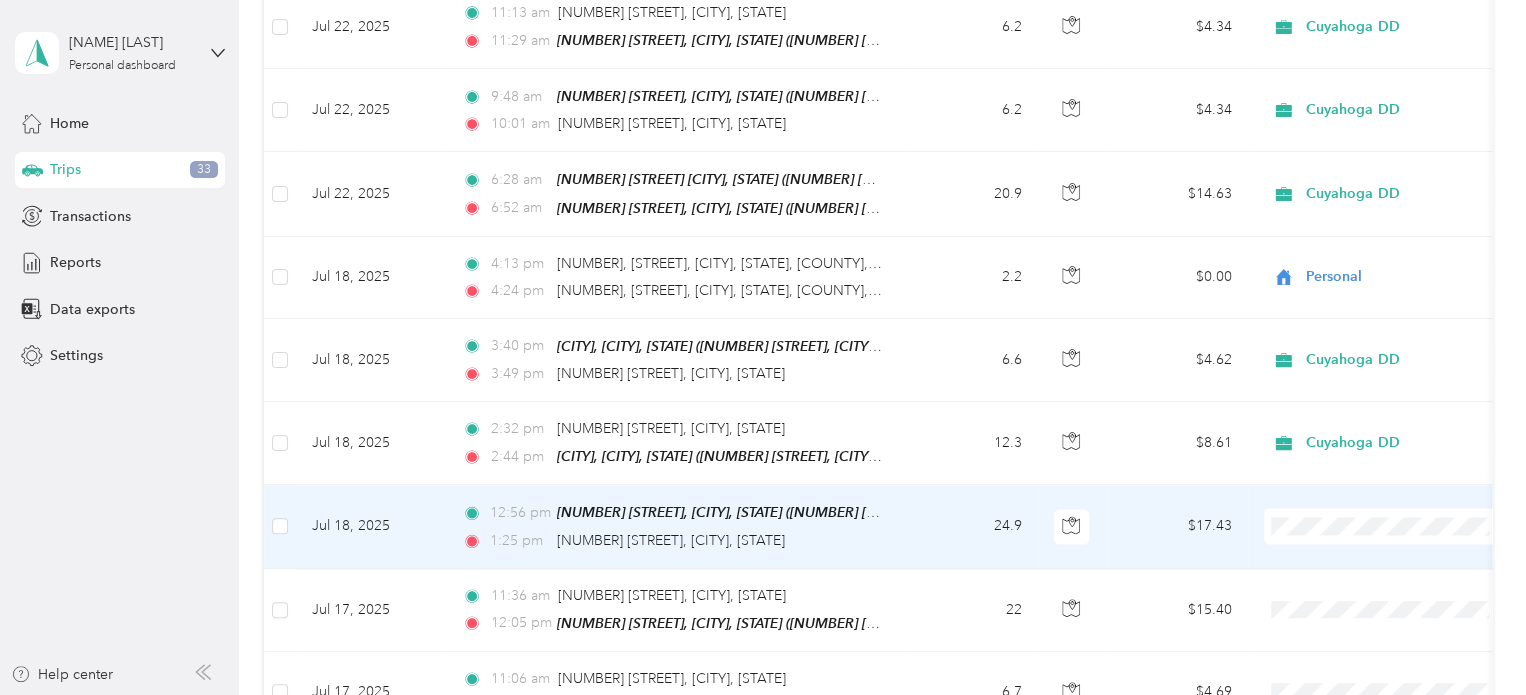 click at bounding box center [1388, 526] 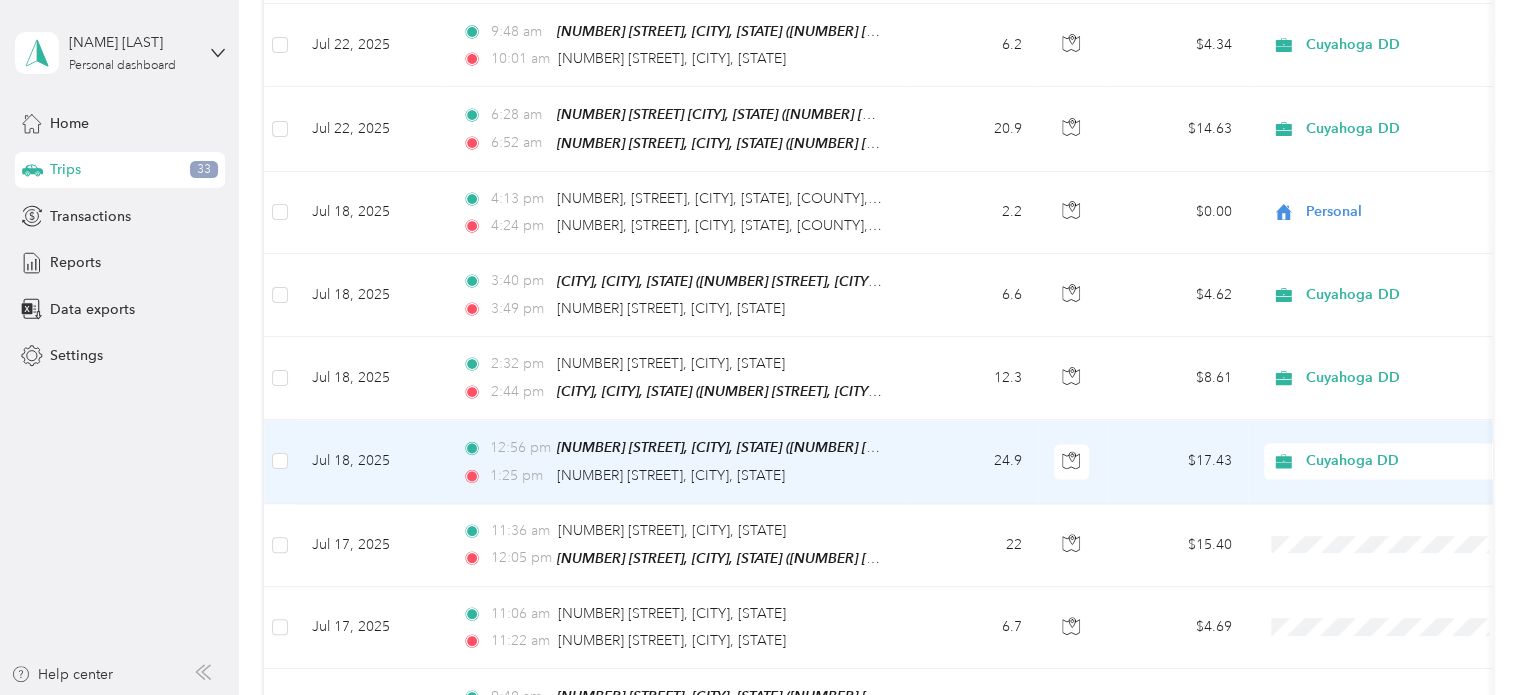 scroll, scrollTop: 1700, scrollLeft: 0, axis: vertical 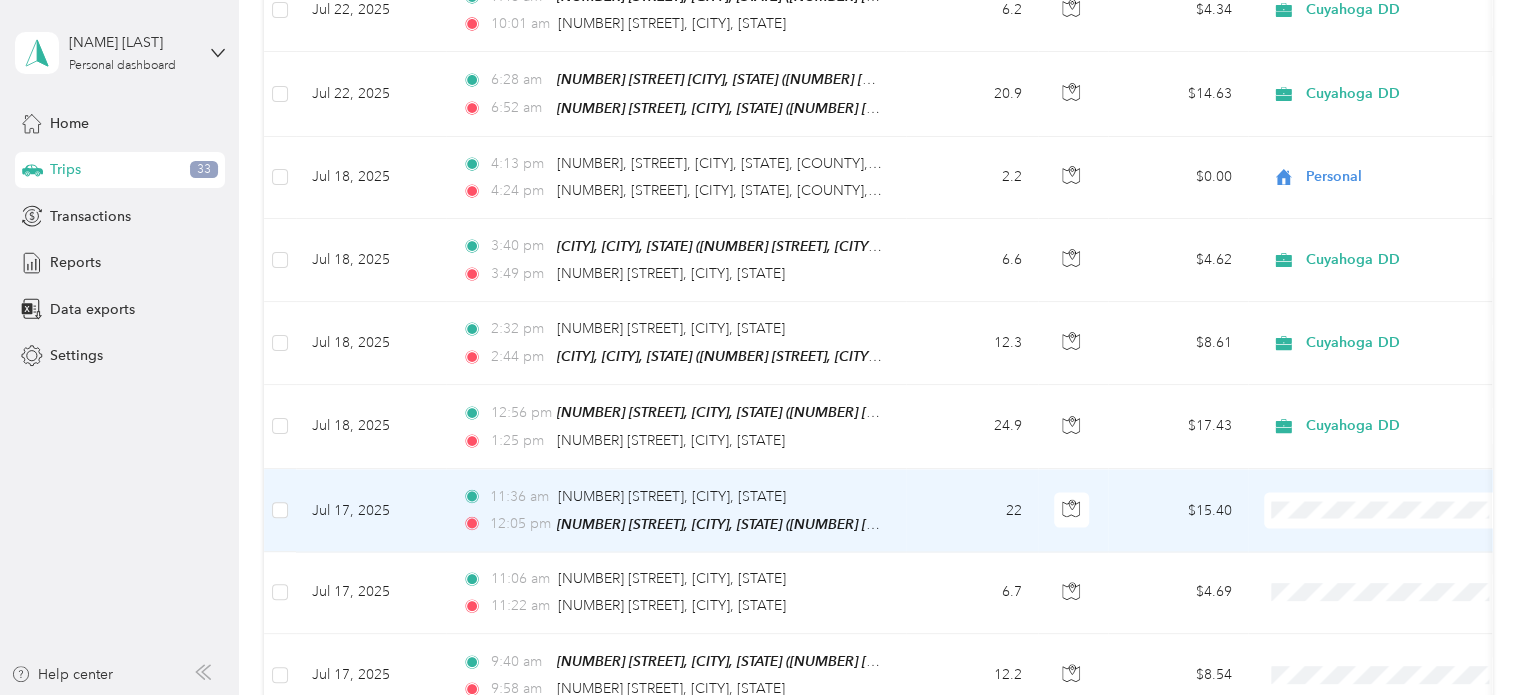 click on "Cuyahoga DD" at bounding box center (1388, 519) 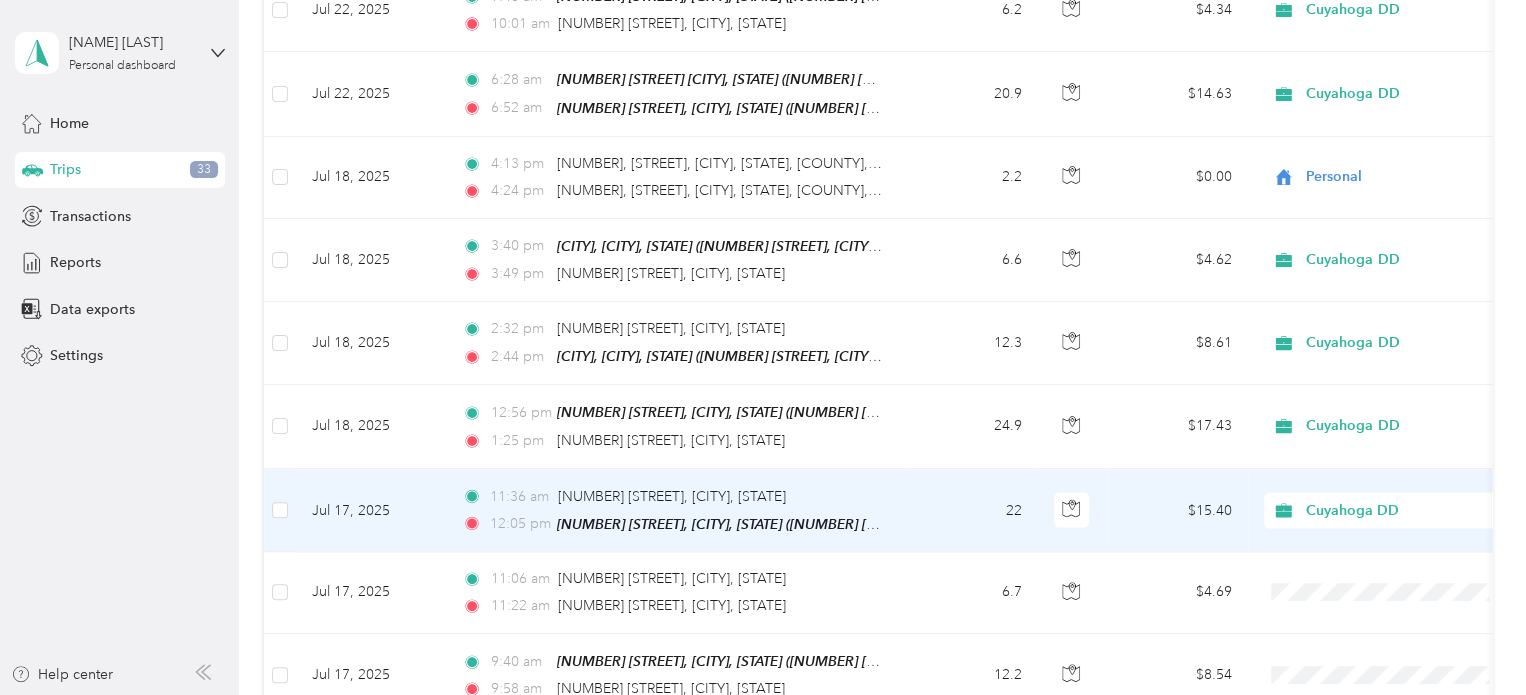 scroll, scrollTop: 1800, scrollLeft: 0, axis: vertical 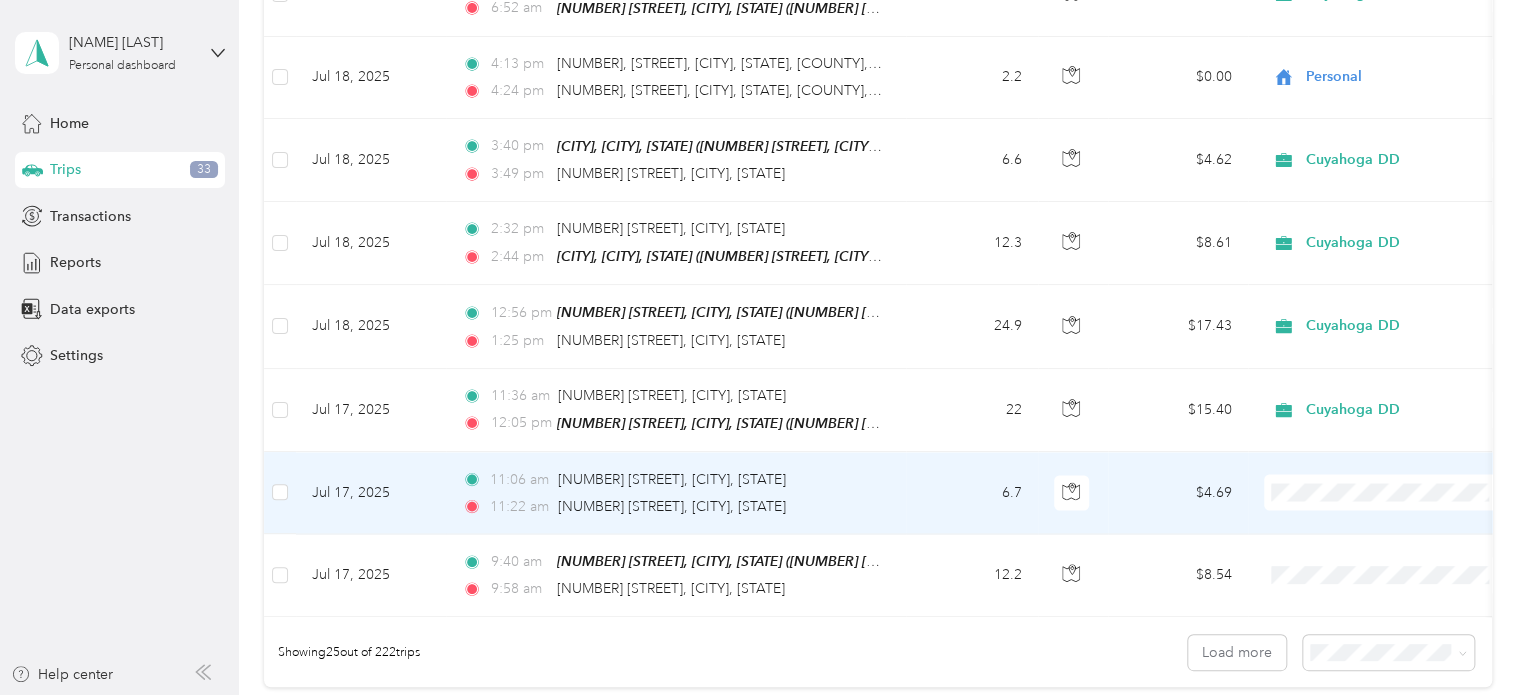 click on "Cuyahoga DD" at bounding box center (1388, 501) 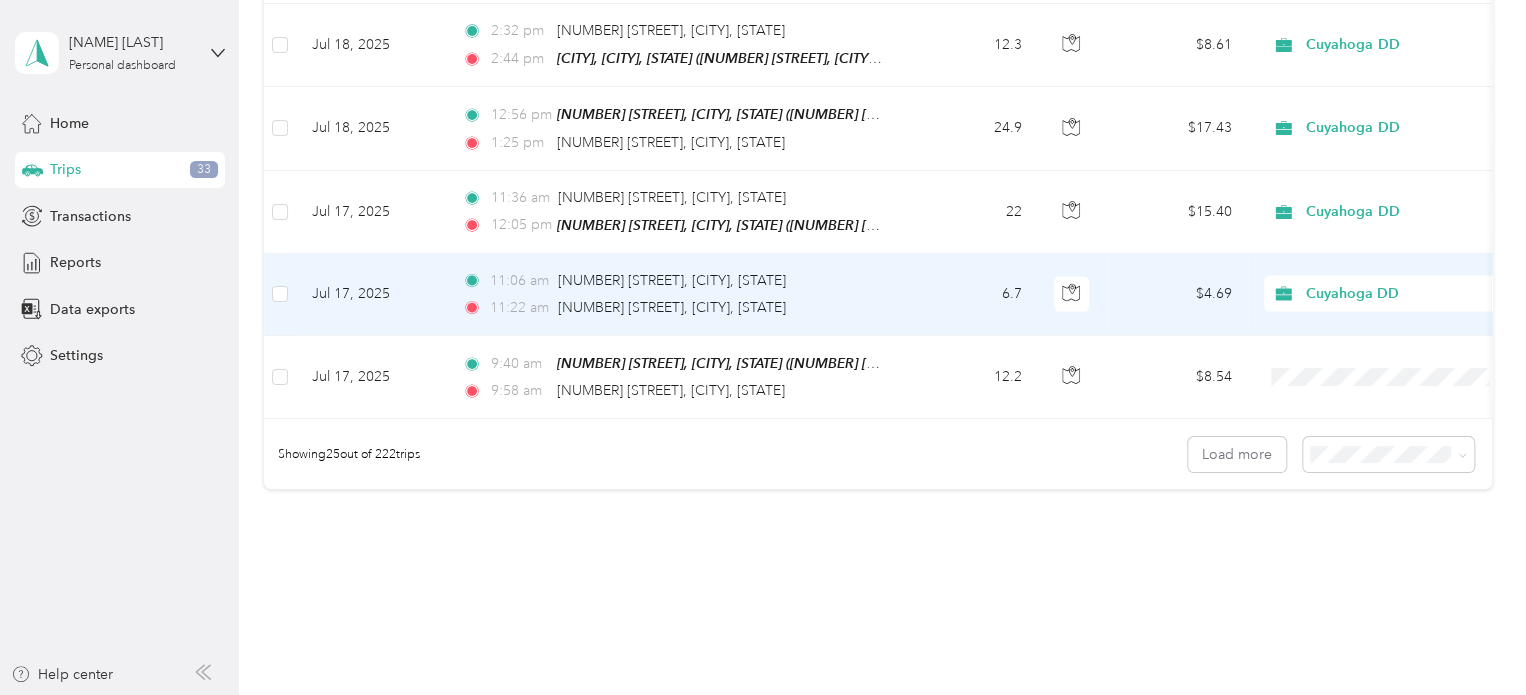 scroll, scrollTop: 2000, scrollLeft: 0, axis: vertical 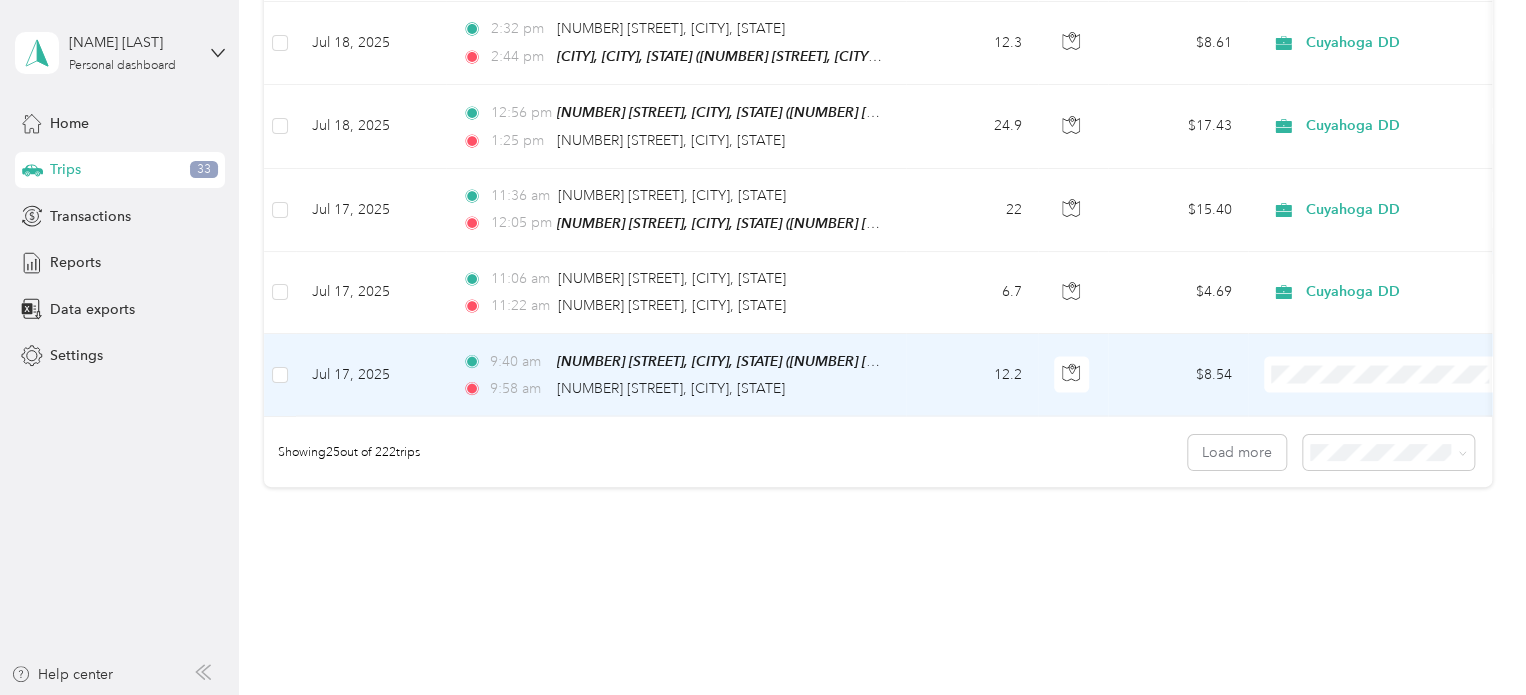 click on "Cuyahoga DD" at bounding box center [1388, 373] 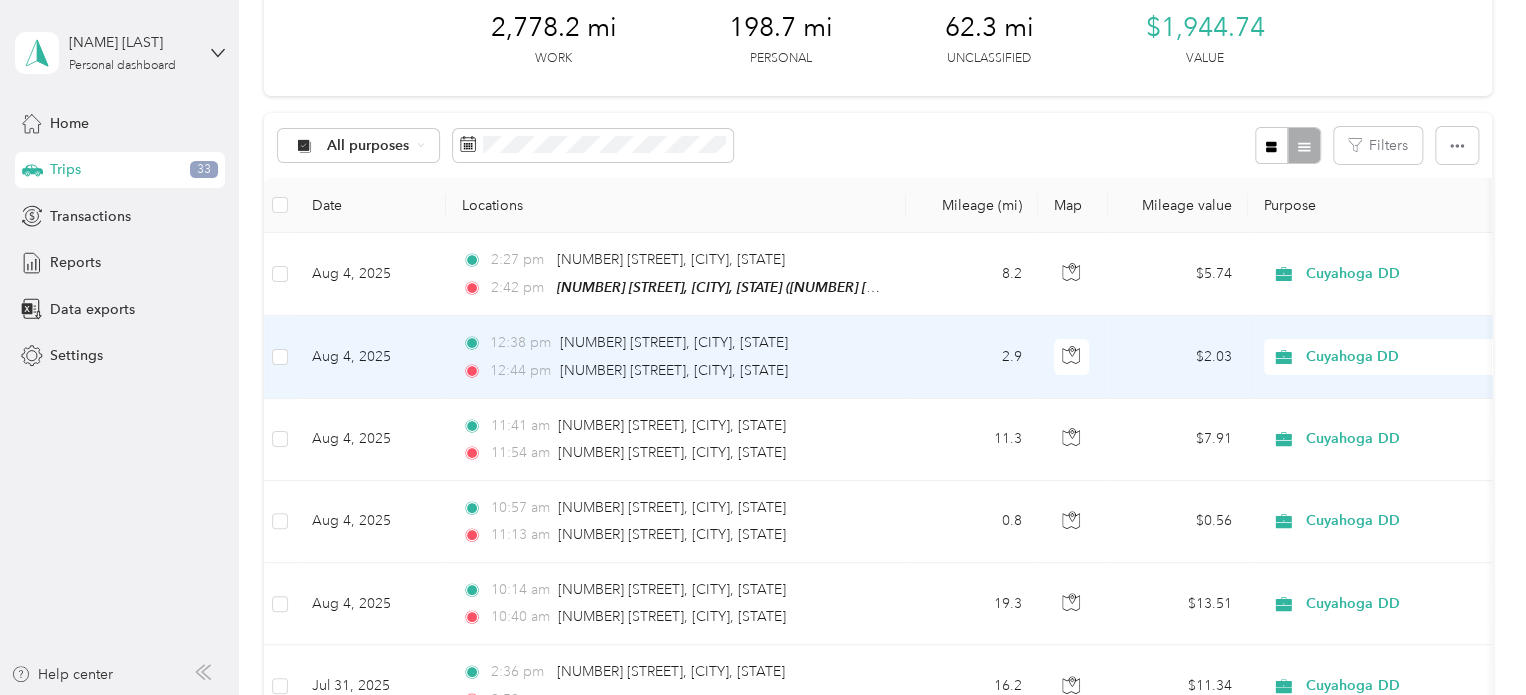 scroll, scrollTop: 0, scrollLeft: 0, axis: both 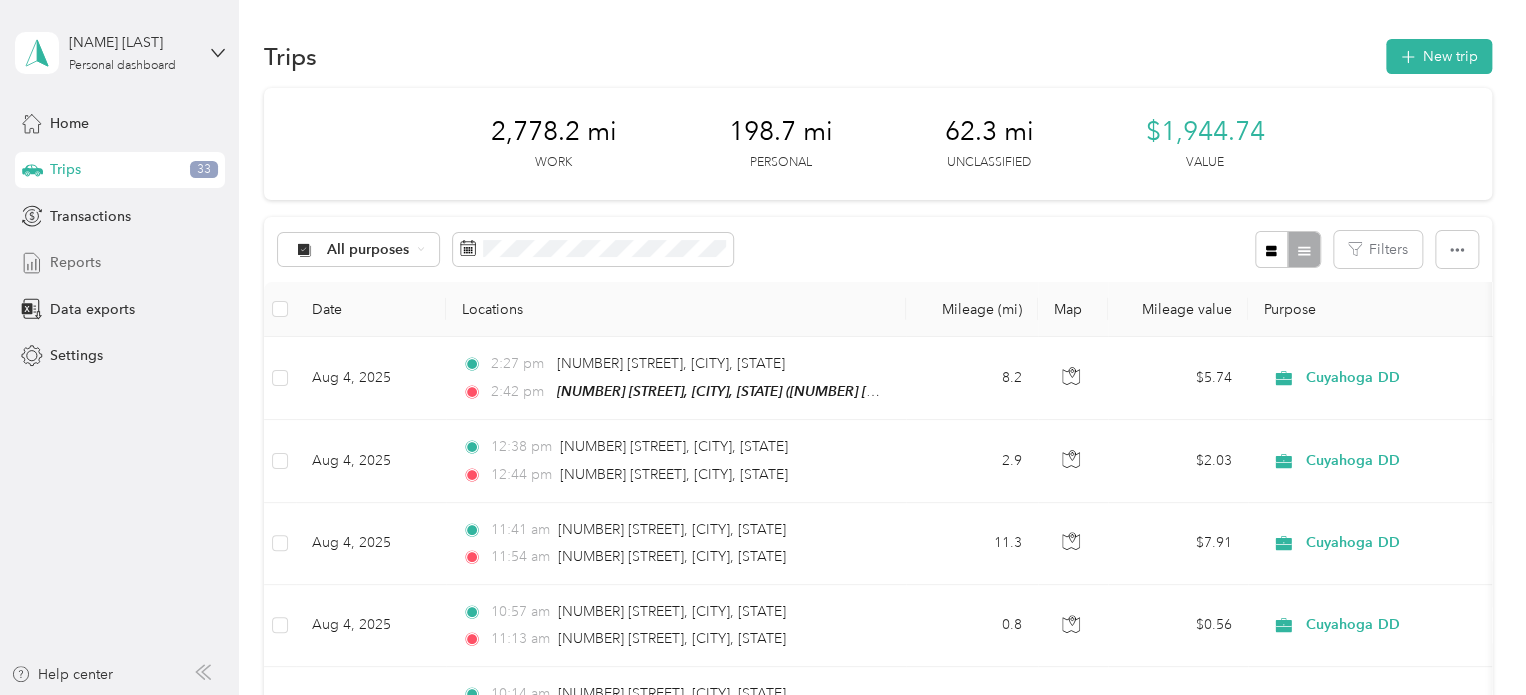 click on "Reports" at bounding box center [75, 262] 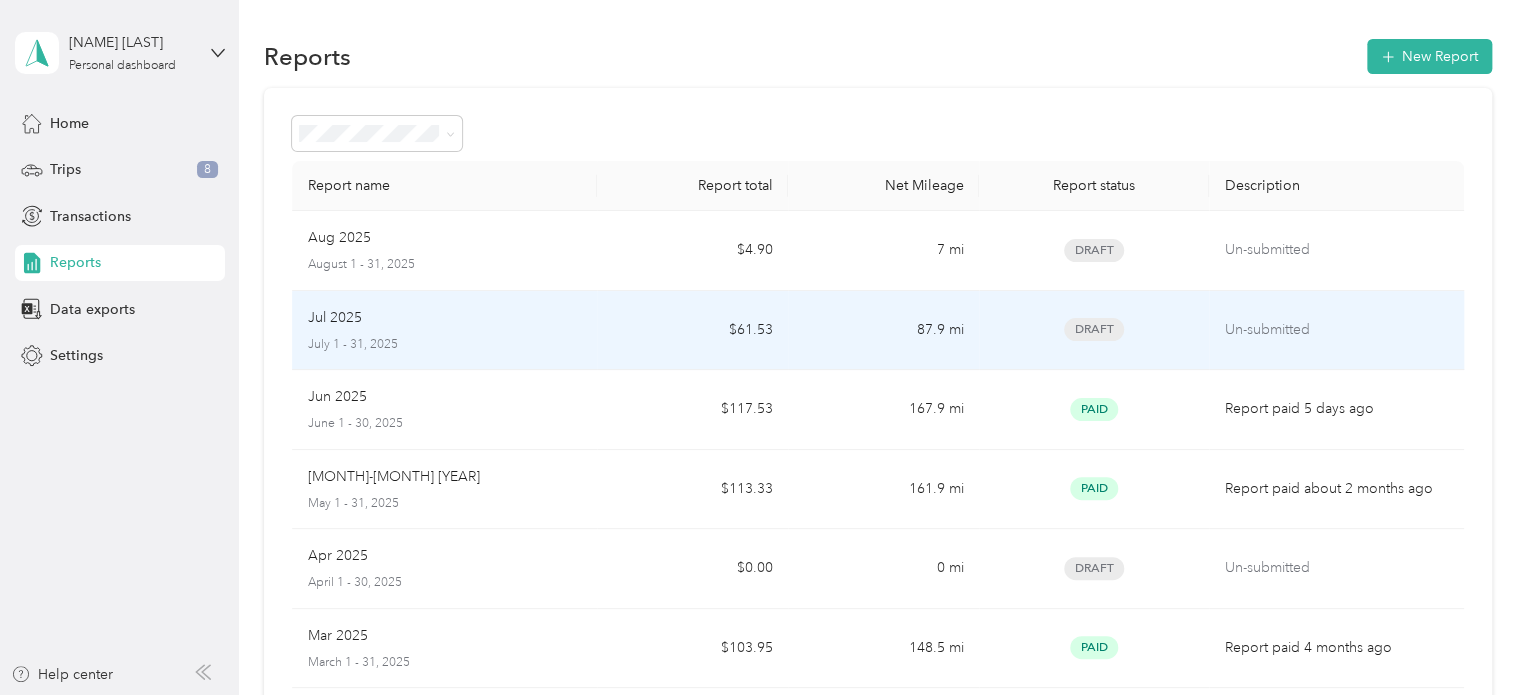 click on "Jul 2025" at bounding box center [335, 318] 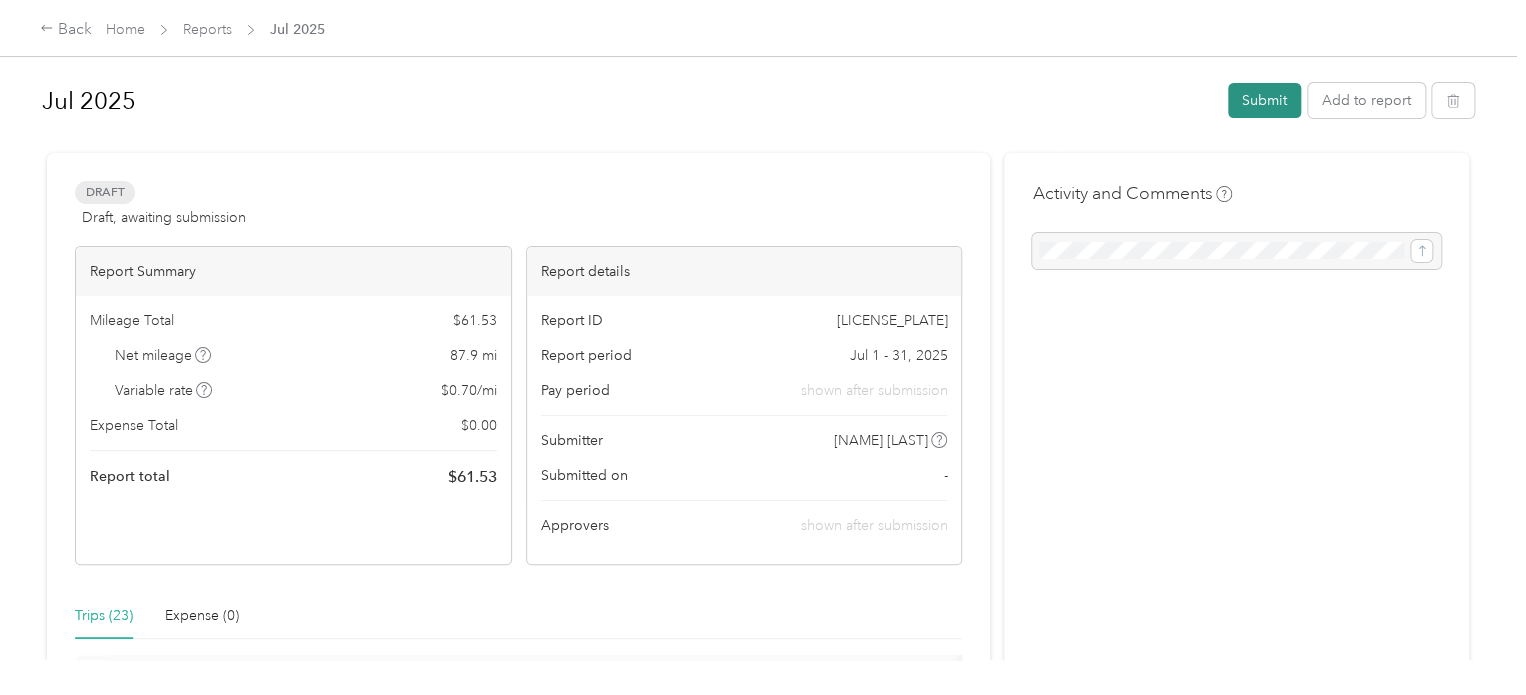 click on "Submit" at bounding box center [1264, 100] 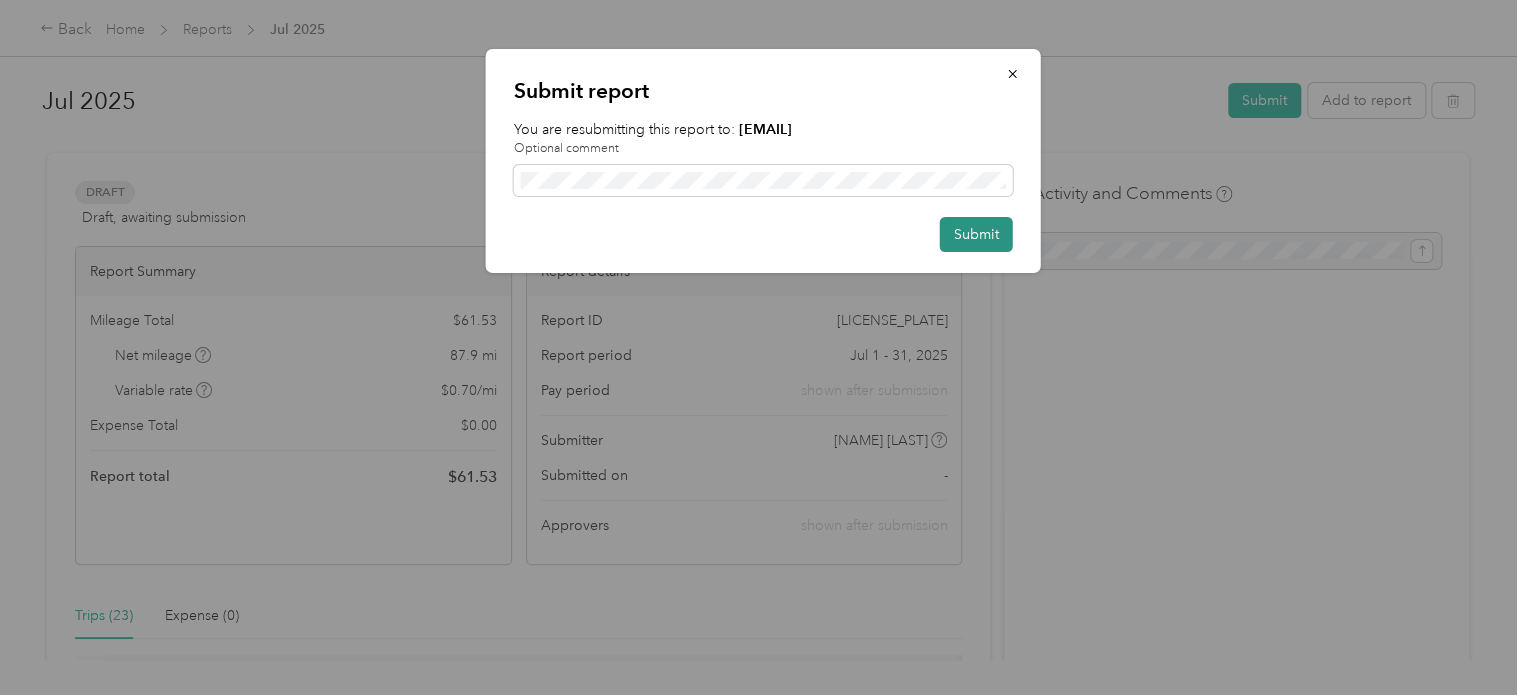 click on "Submit" at bounding box center [976, 234] 